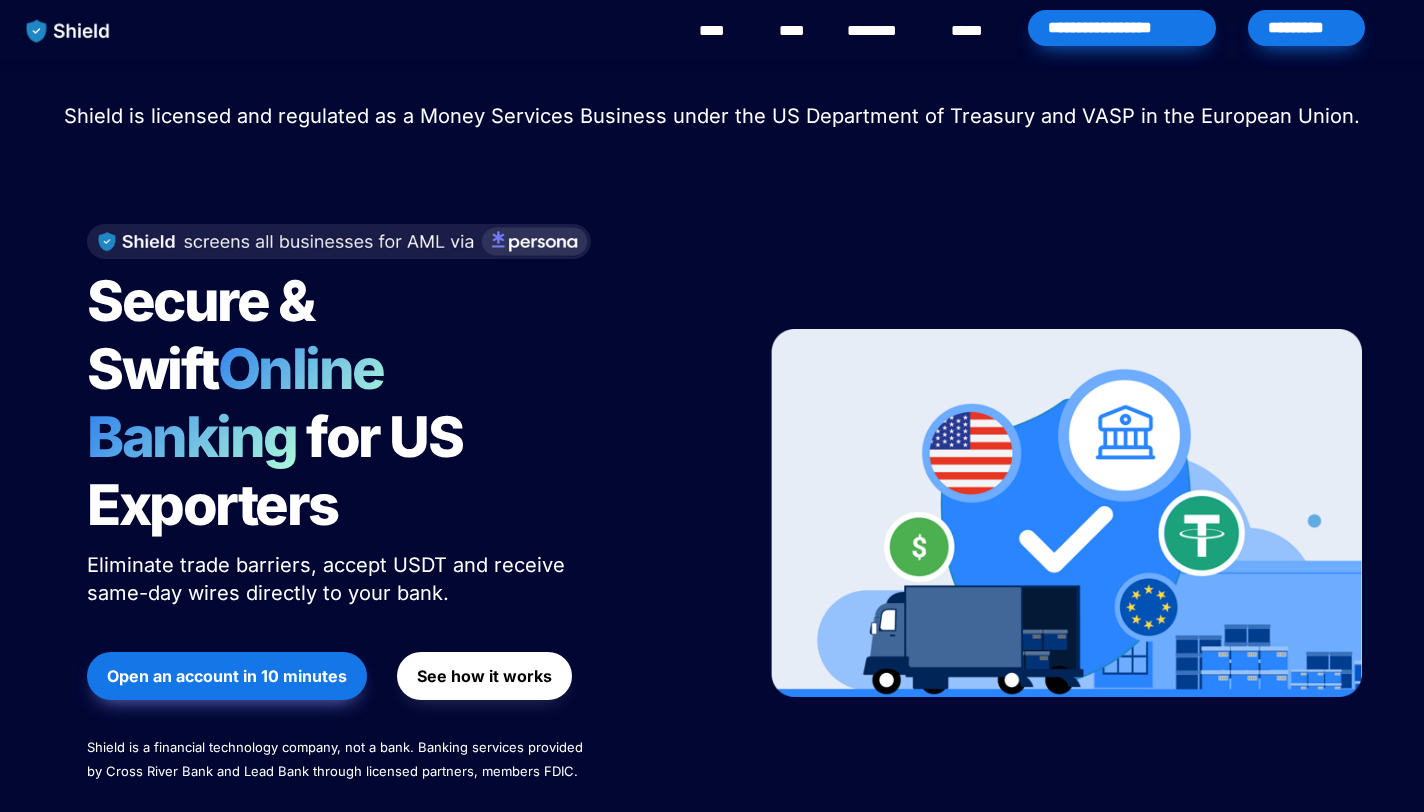 scroll, scrollTop: 0, scrollLeft: 0, axis: both 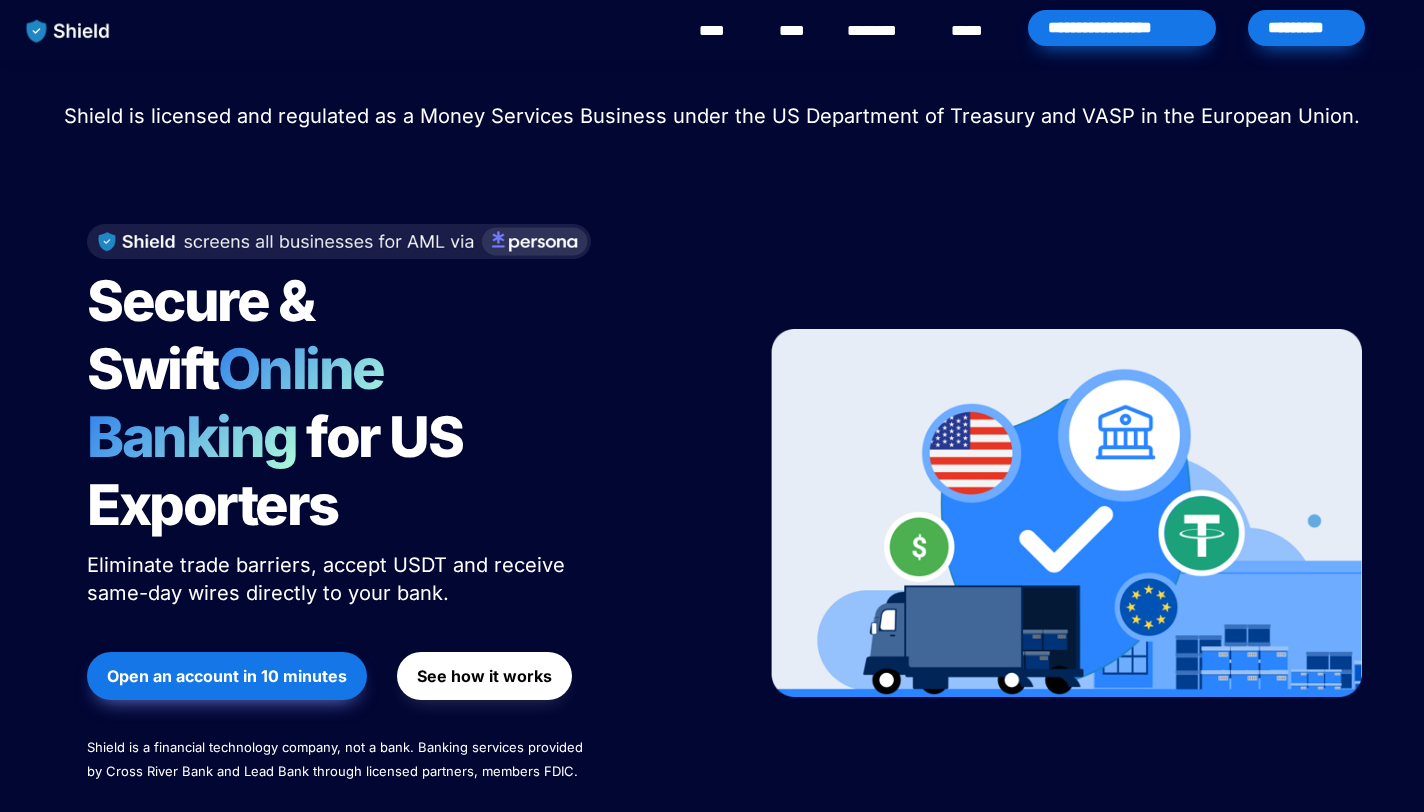 click on "Online Banking" at bounding box center (245, 403) 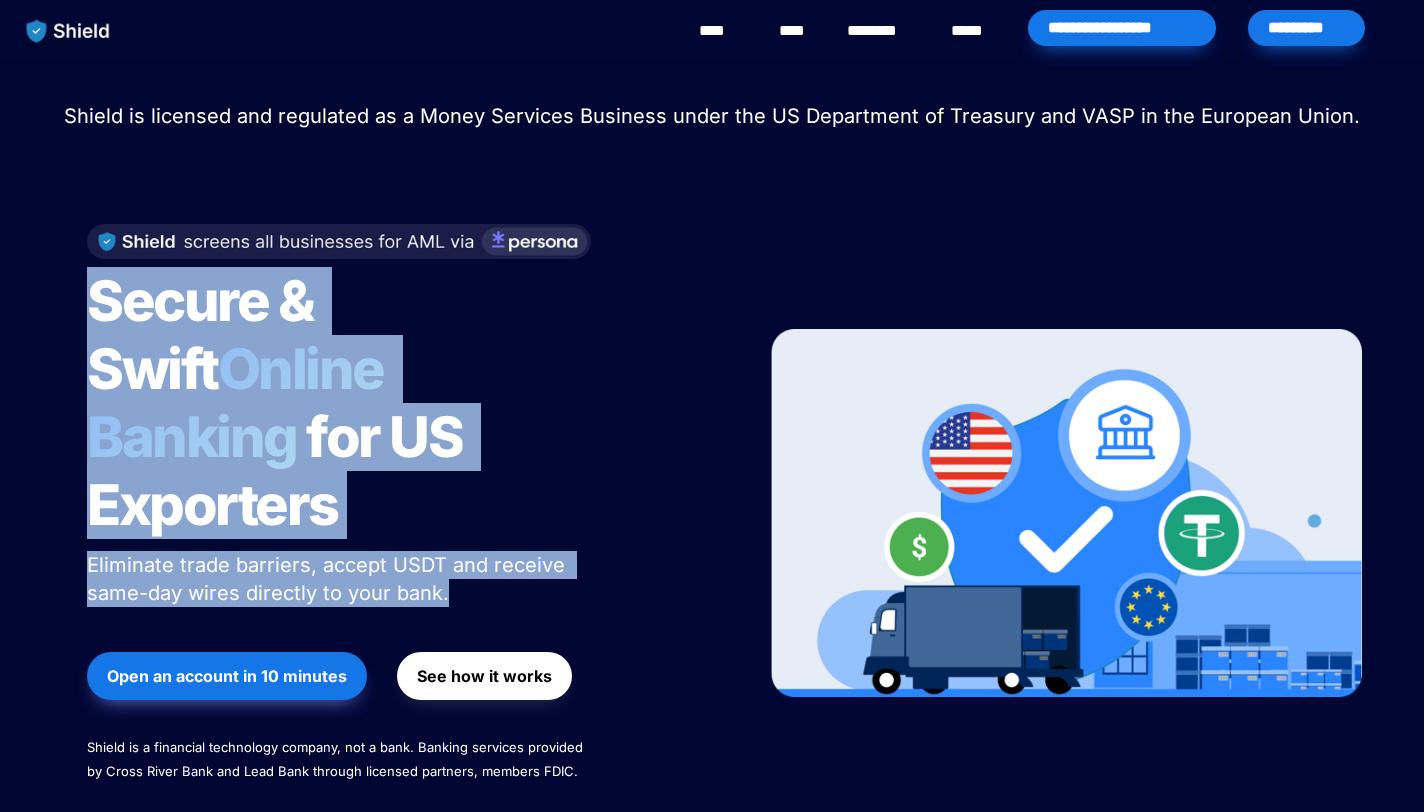 drag, startPoint x: 347, startPoint y: 400, endPoint x: 359, endPoint y: 514, distance: 114.62984 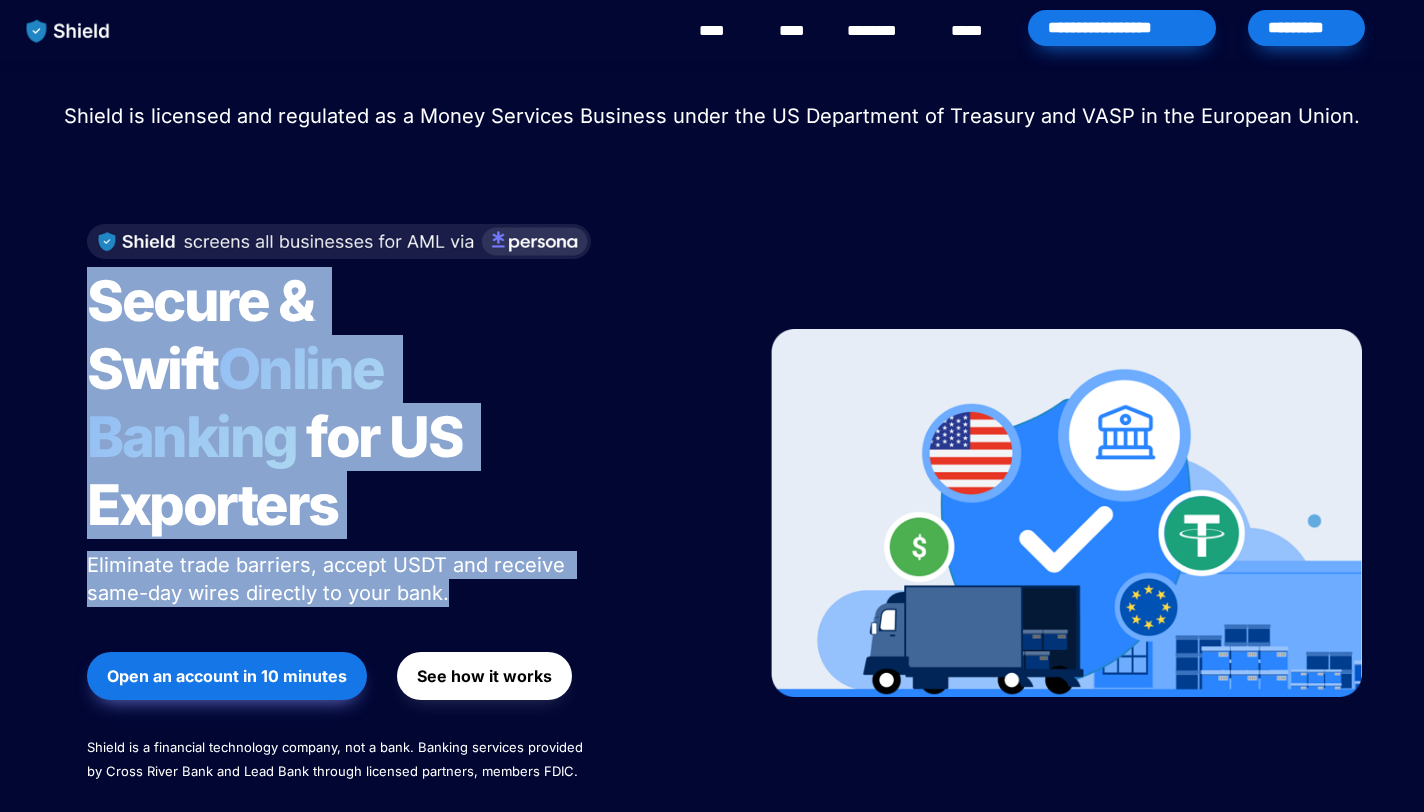 click on "Secure & Swift  Online Banking   for US Exporters Eliminate trade barriers, accept USDT and receive same-day wires directly to your bank. Open an account in 10 minutes See how it works Shield is a financial technology company, not a bank. Banking services provided by Cross River Bank and Lead Bank through licensed partners, members FDIC." at bounding box center (401, 513) 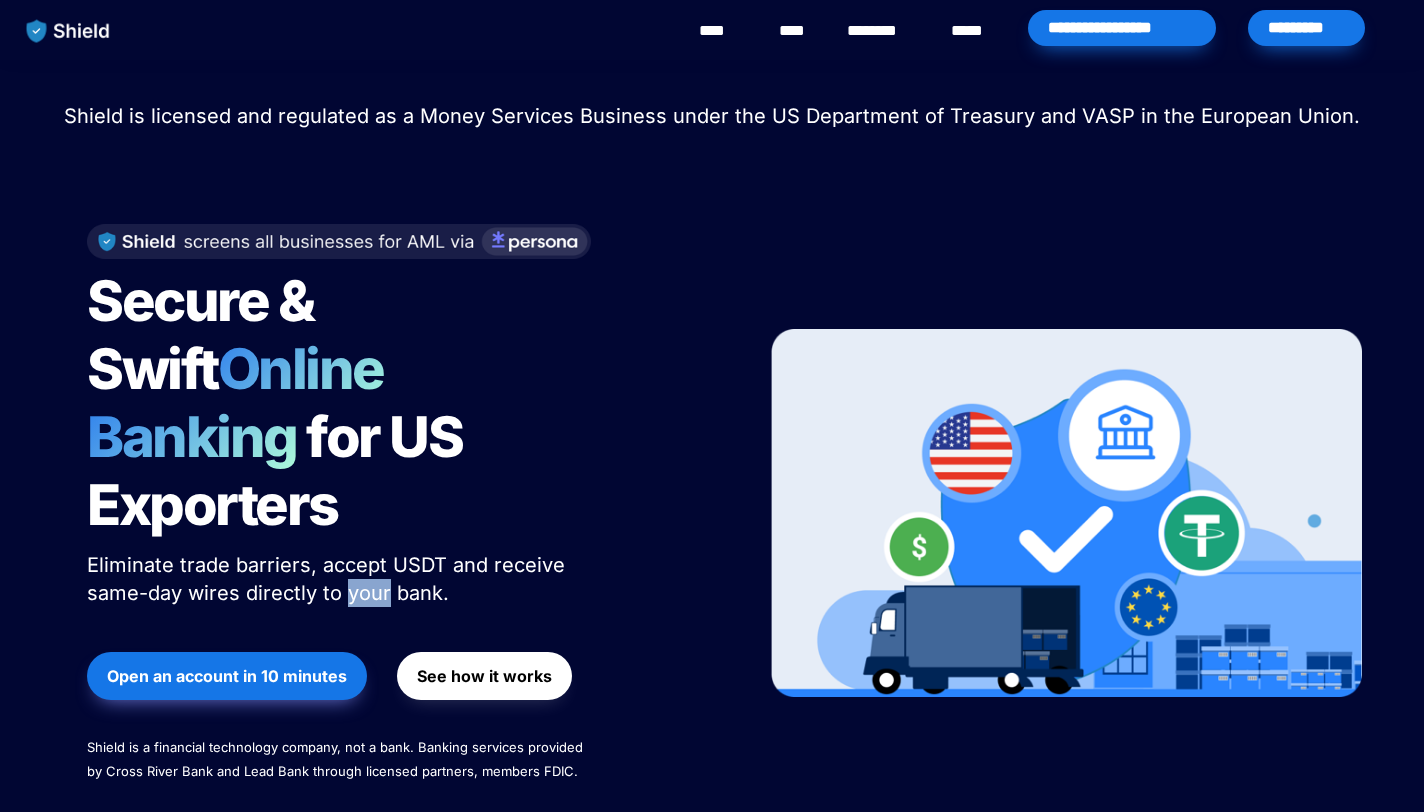 click on "Eliminate trade barriers, accept USDT and receive same-day wires directly to your bank." at bounding box center (329, 579) 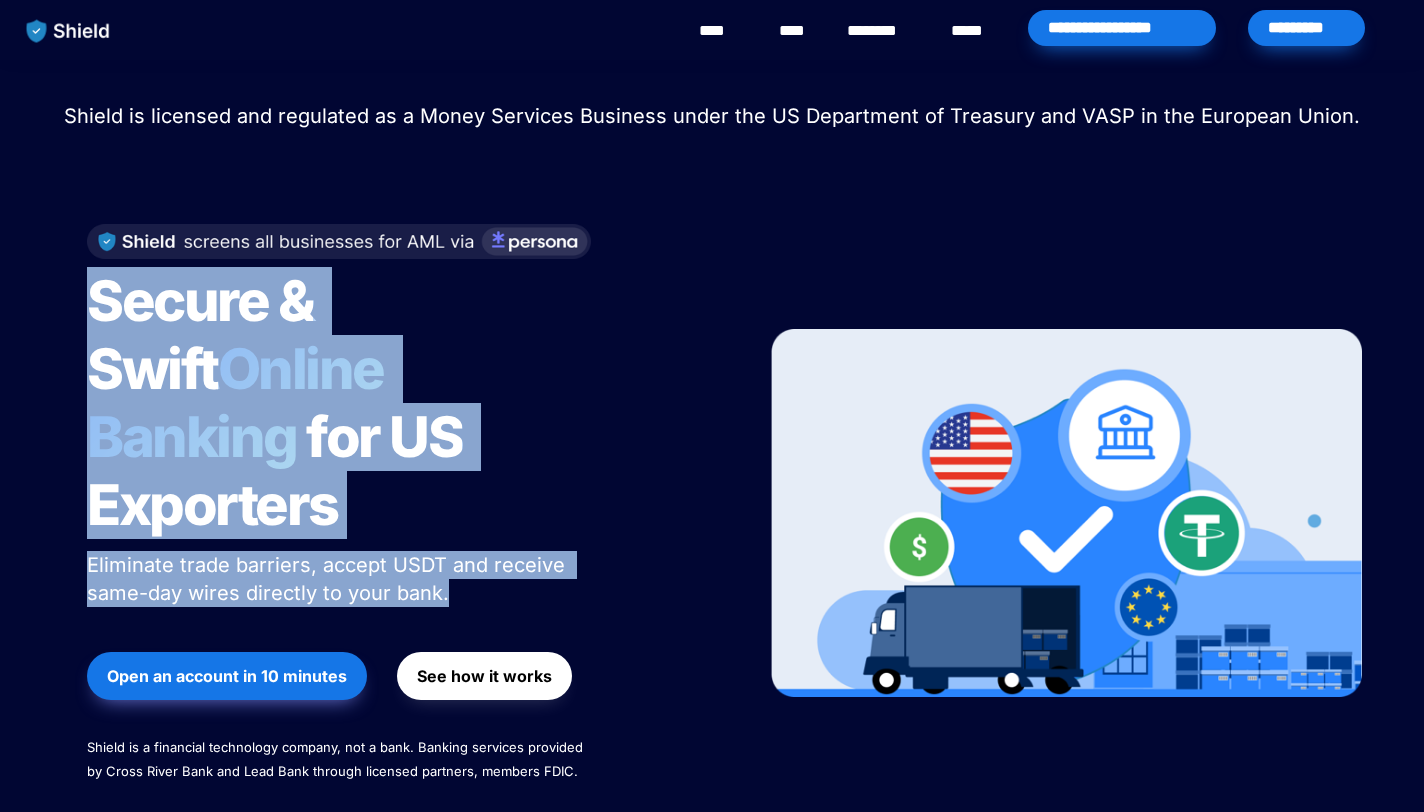 drag, startPoint x: 359, startPoint y: 514, endPoint x: 319, endPoint y: 295, distance: 222.623 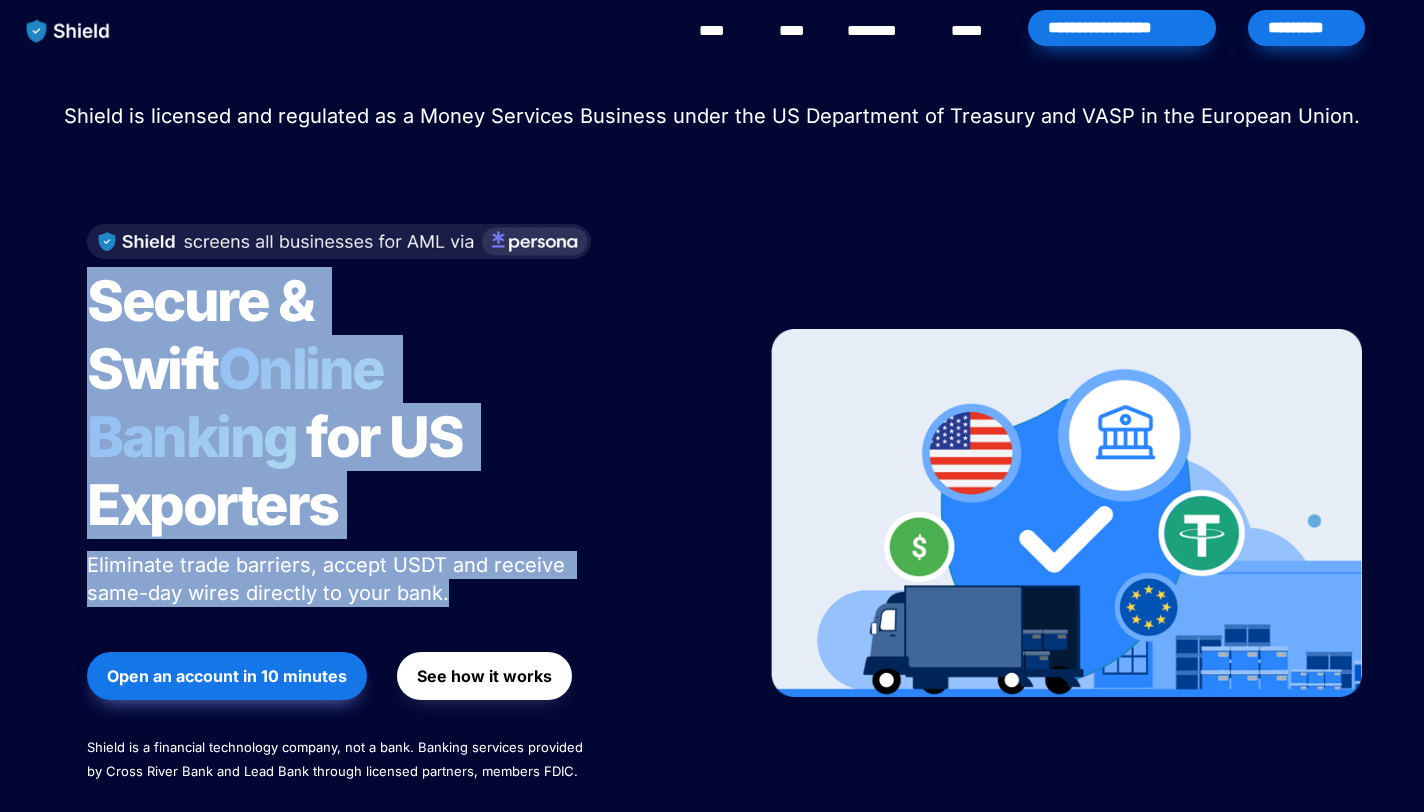 click on "Secure & Swift  Online Banking   for US Exporters Eliminate trade barriers, accept USDT and receive same-day wires directly to your bank. Open an account in 10 minutes See how it works Shield is a financial technology company, not a bank. Banking services provided by Cross River Bank and Lead Bank through licensed partners, members FDIC." at bounding box center [401, 513] 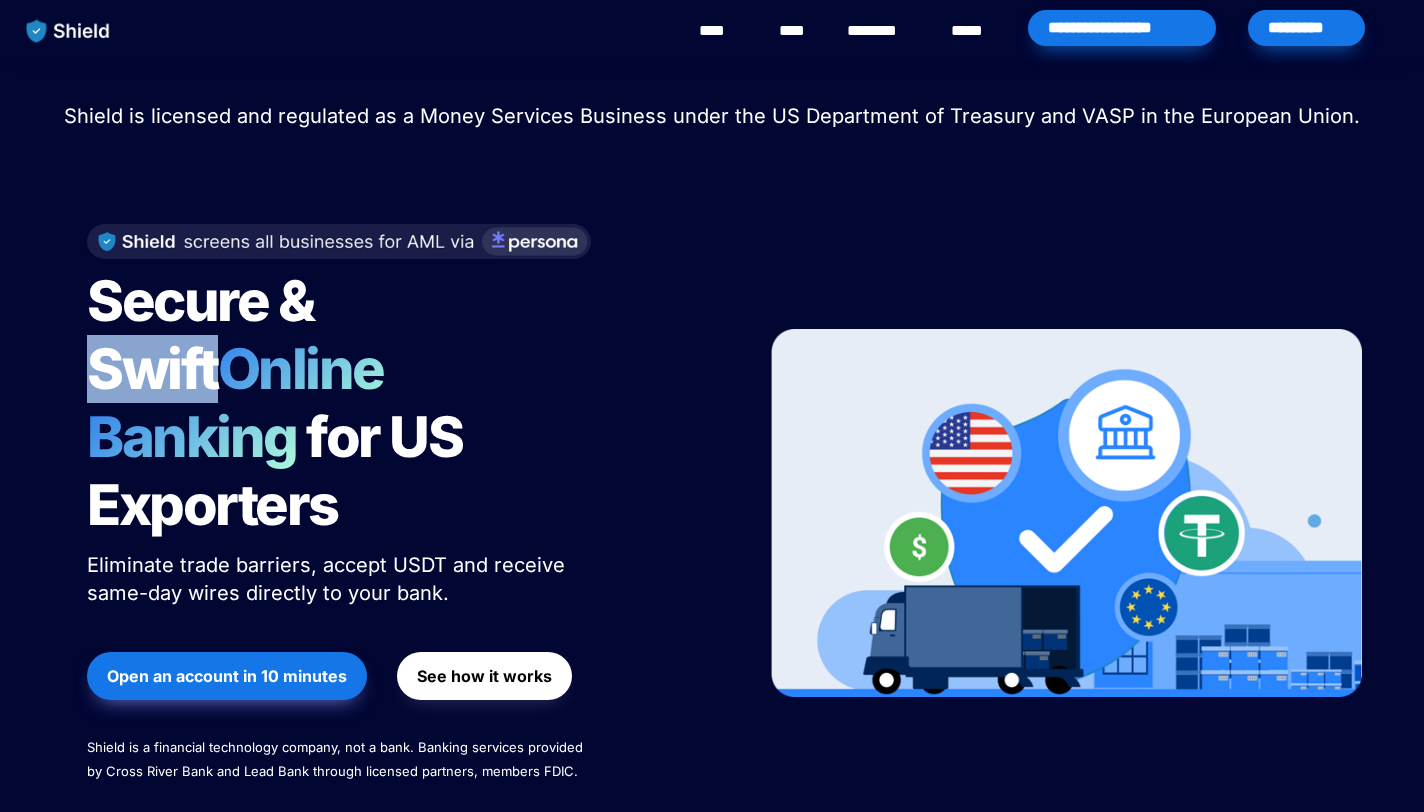click on "Secure & Swift" at bounding box center (205, 335) 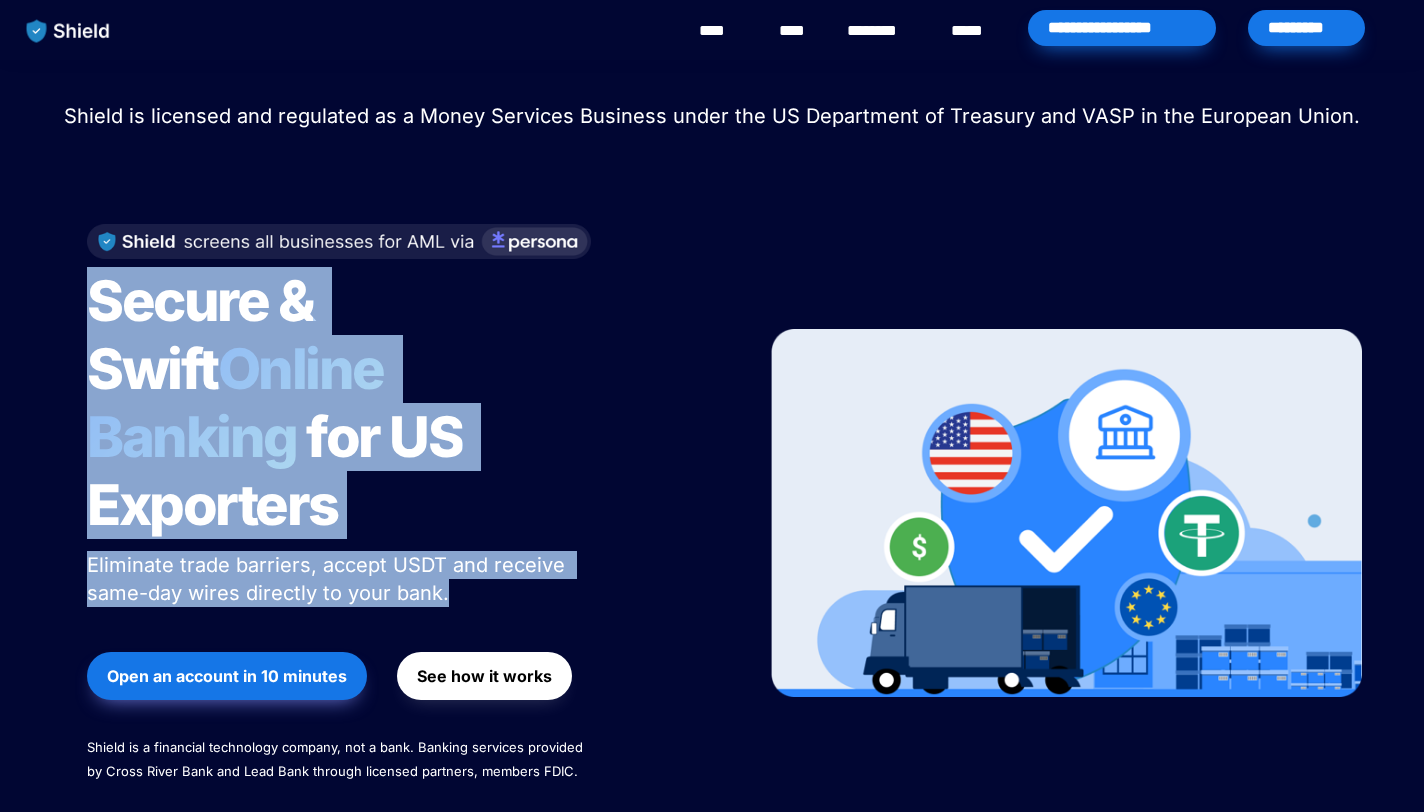 drag, startPoint x: 319, startPoint y: 295, endPoint x: 367, endPoint y: 529, distance: 238.87234 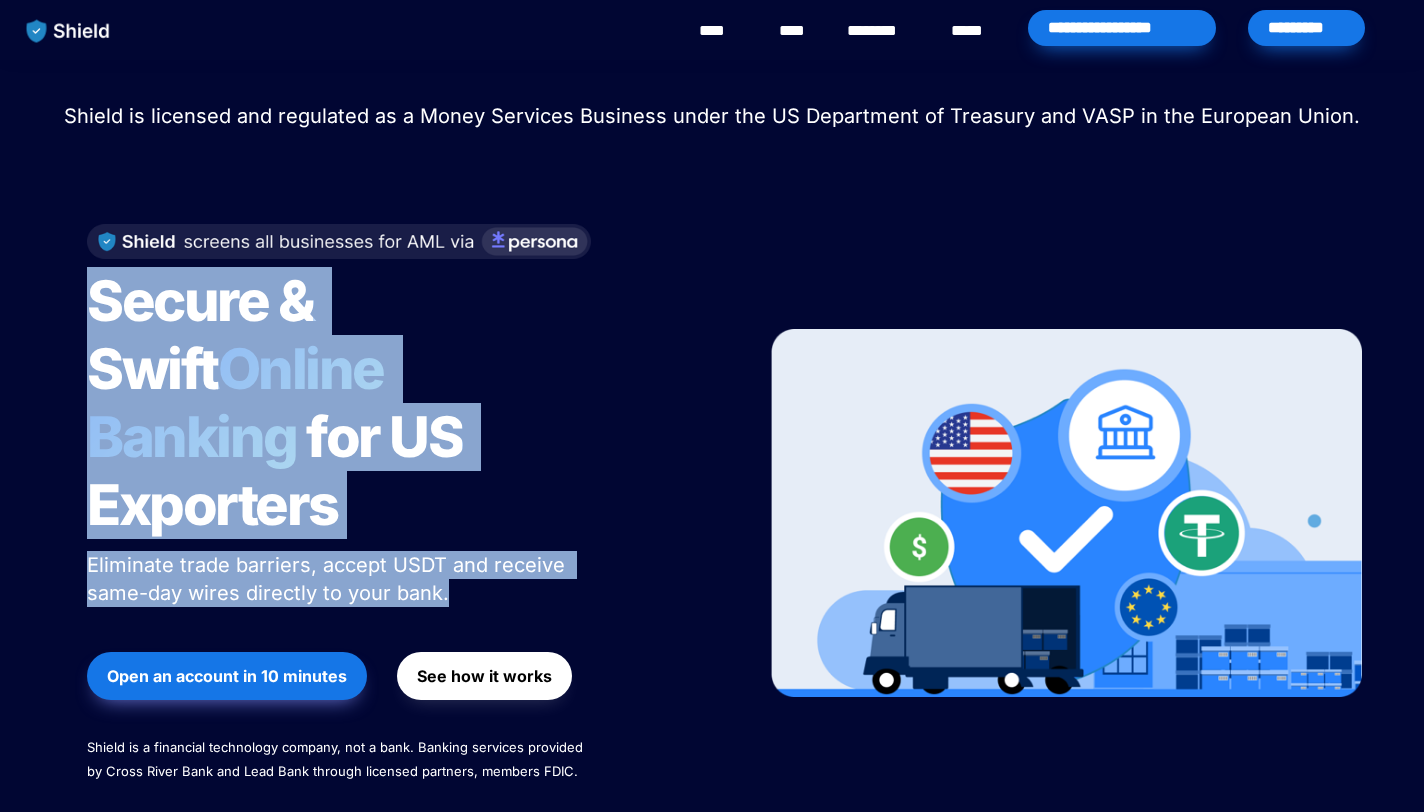 click on "Secure & Swift  Online Banking   for US Exporters Eliminate trade barriers, accept USDT and receive same-day wires directly to your bank. Open an account in 10 minutes See how it works Shield is a financial technology company, not a bank. Banking services provided by Cross River Bank and Lead Bank through licensed partners, members FDIC." at bounding box center (401, 513) 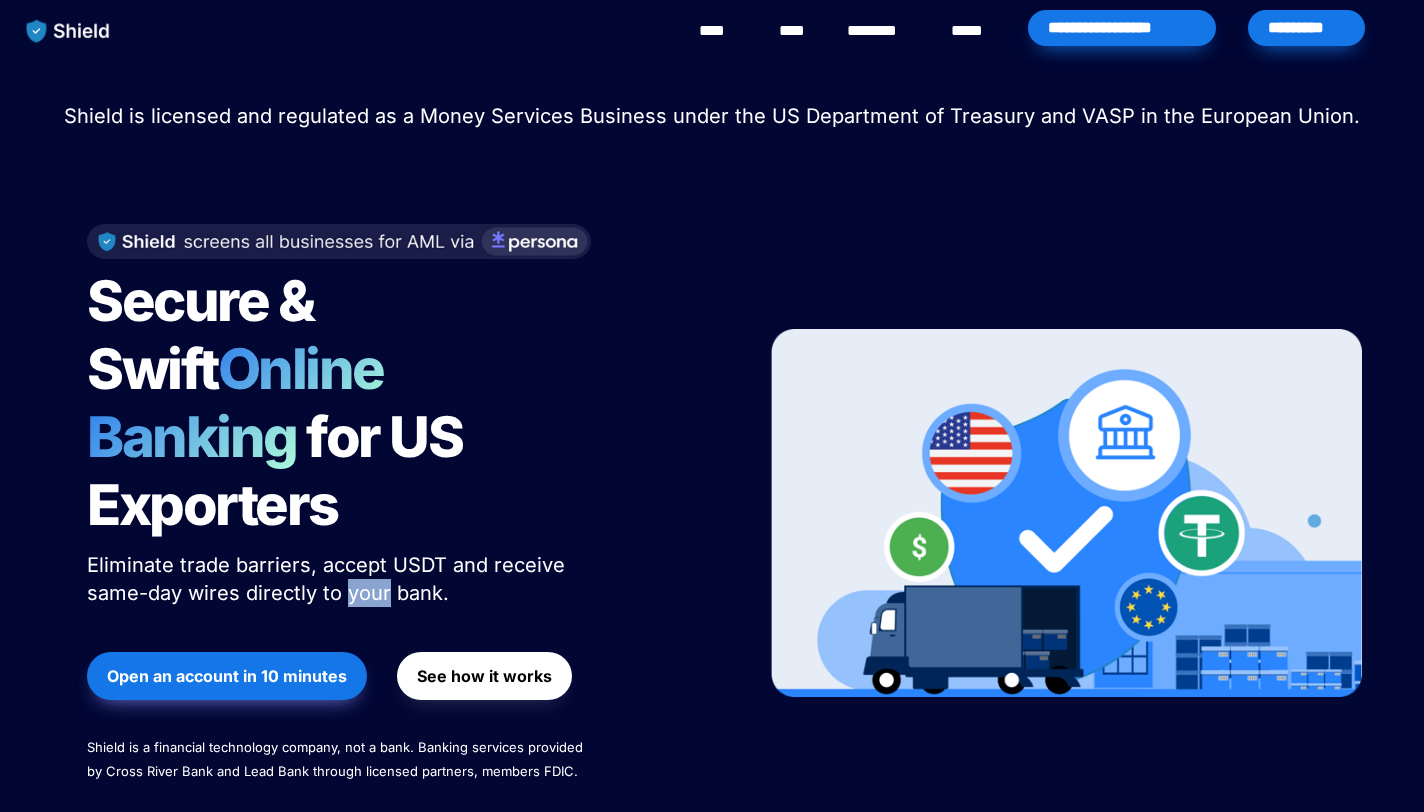 click on "Eliminate trade barriers, accept USDT and receive same-day wires directly to your bank." at bounding box center (329, 579) 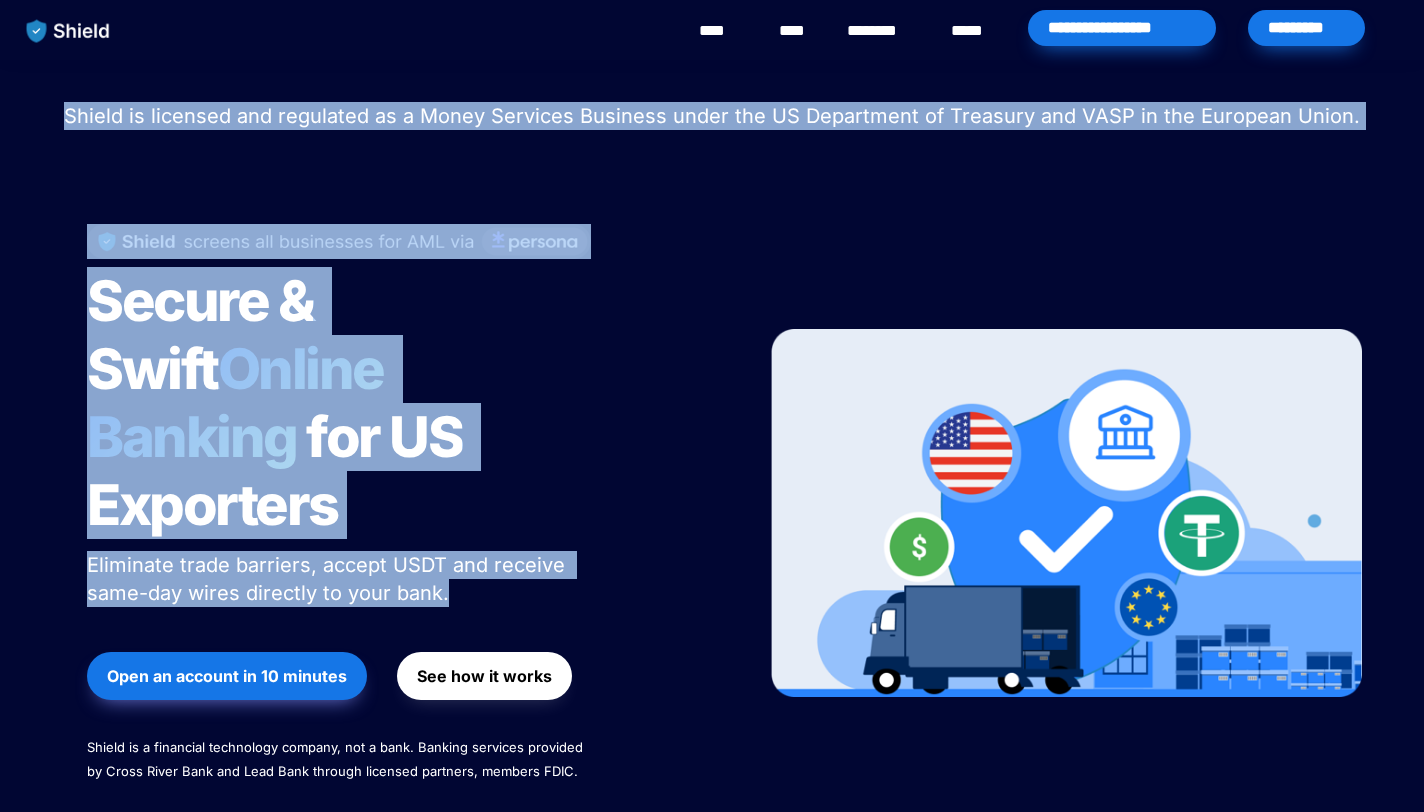 drag, startPoint x: 367, startPoint y: 529, endPoint x: 384, endPoint y: 120, distance: 409.35315 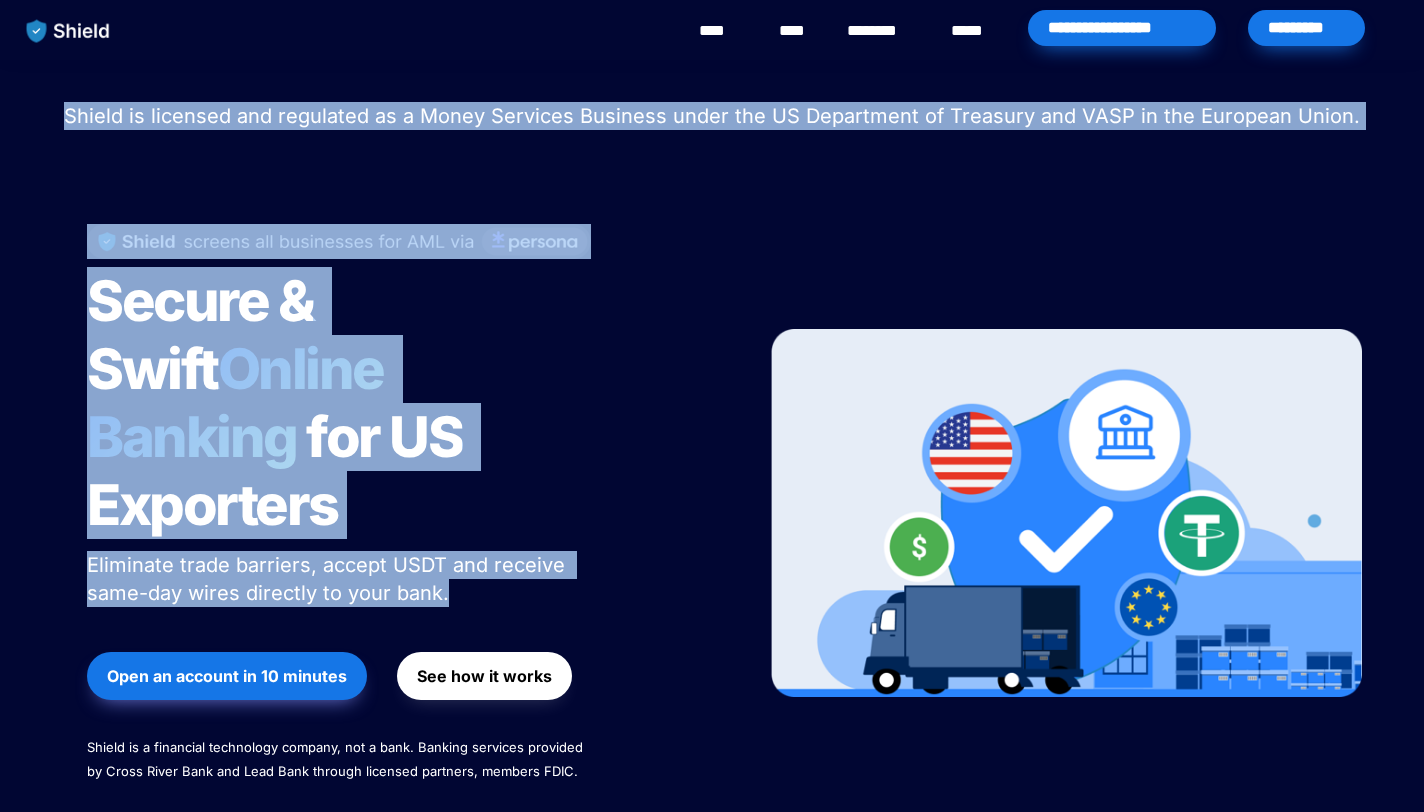 click on "Shield raised   $2.1M  in an oversubscribed pre-seed round! Read  here  to learn more. Shield is licensed and regulated as a Money Services Business under the US Department of Treasury and VASP in the European Union. Secure & Swift  Online Banking   for US Exporters Eliminate trade barriers, accept USDT and receive same-day wires directly to your bank. Open an account in 10 minutes See how it works Shield is a financial technology company, not a bank. Banking services provided by Cross River Bank and Lead Bank through licensed partners, members FDIC. Secure & Swift  Online Banking  for US Exporters Eliminate trade barriers, accept USDT and receive same-day wires directly to Open an account in 10 minutes Shield is a financial technology company, not a bank. Banking services provided by Cross River Bank and Lead Bank, members FDIC." at bounding box center [712, 461] 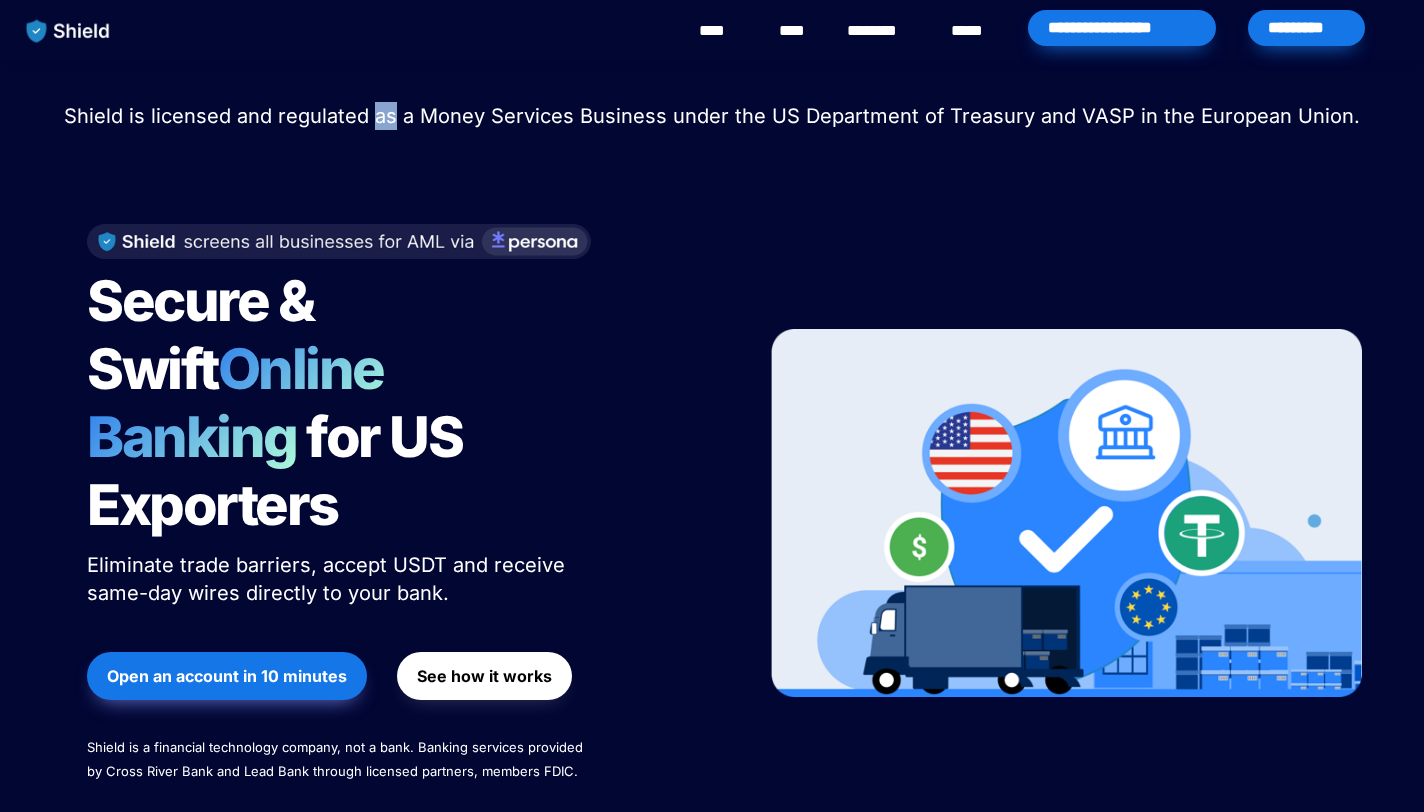 click on "Shield is licensed and regulated as a Money Services Business under the US Department of Treasury and VASP in the European Union." at bounding box center [712, 116] 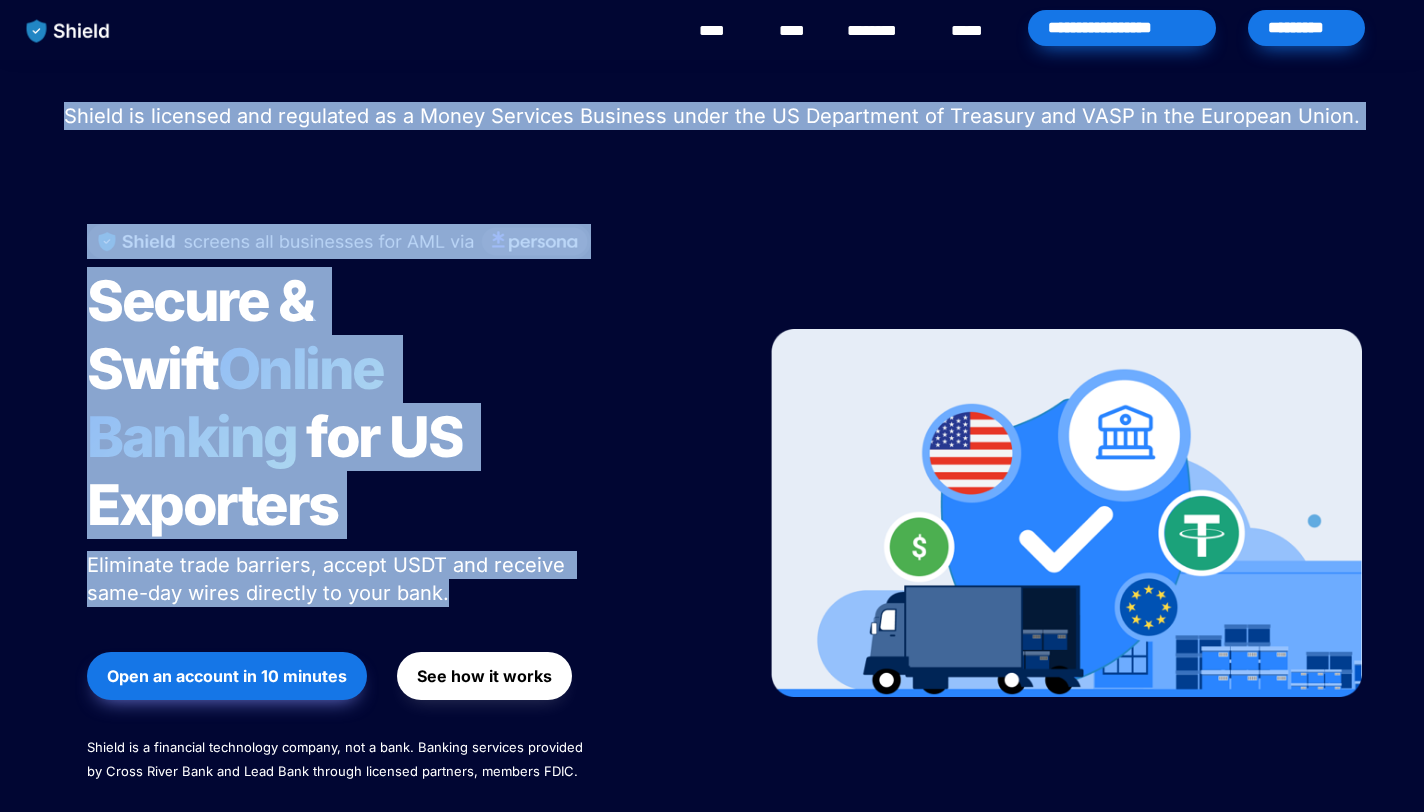 drag, startPoint x: 384, startPoint y: 120, endPoint x: 360, endPoint y: 489, distance: 369.77966 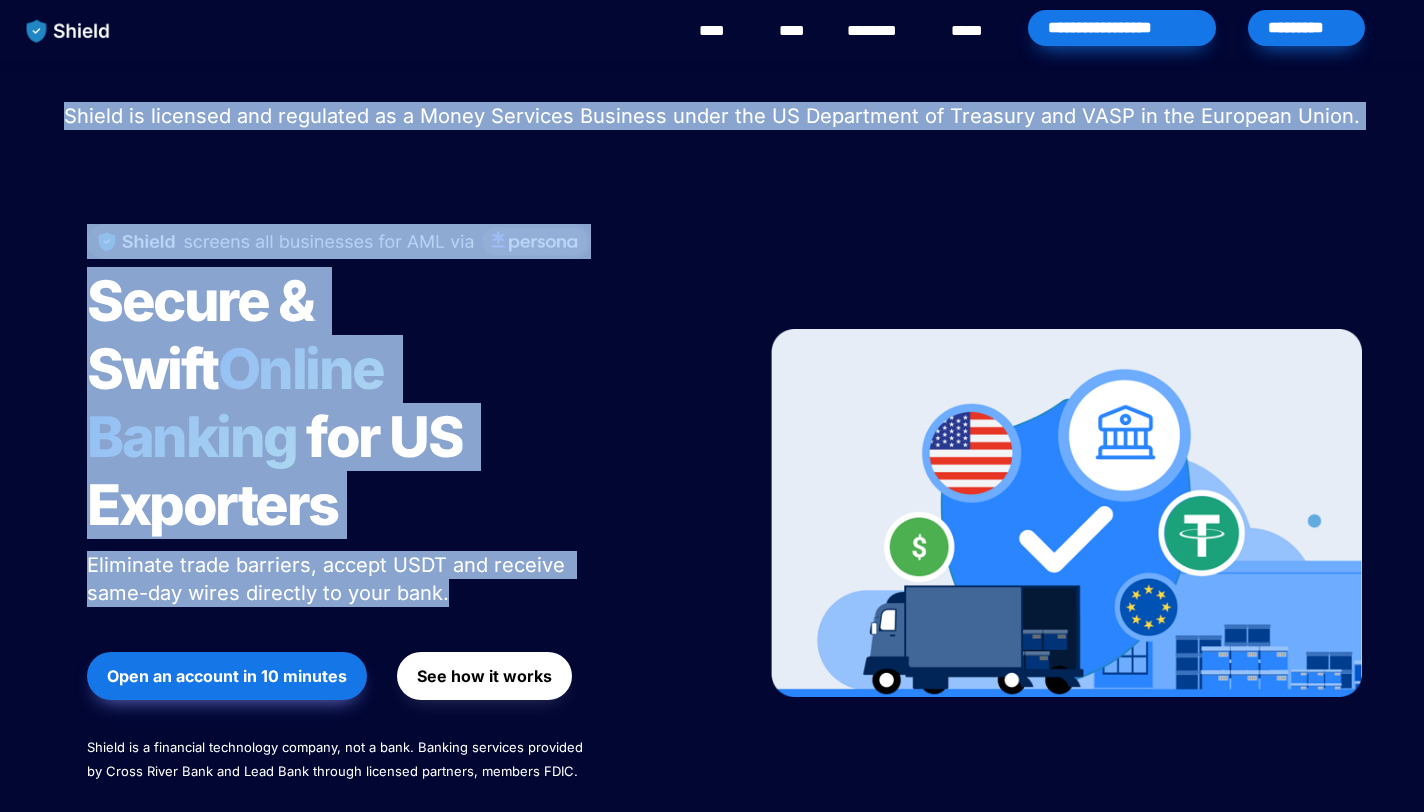 click on "Shield raised   $2.1M  in an oversubscribed pre-seed round! Read  here  to learn more. Shield is licensed and regulated as a Money Services Business under the US Department of Treasury and VASP in the European Union. Secure & Swift  Online Banking   for US Exporters Eliminate trade barriers, accept USDT and receive same-day wires directly to your bank. Open an account in 10 minutes See how it works Shield is a financial technology company, not a bank. Banking services provided by Cross River Bank and Lead Bank through licensed partners, members FDIC. Secure & Swift  Online Banking  for US Exporters Eliminate trade barriers, accept USDT and receive same-day wires directly to Open an account in 10 minutes Shield is a financial technology company, not a bank. Banking services provided by Cross River Bank and Lead Bank, members FDIC." at bounding box center [712, 461] 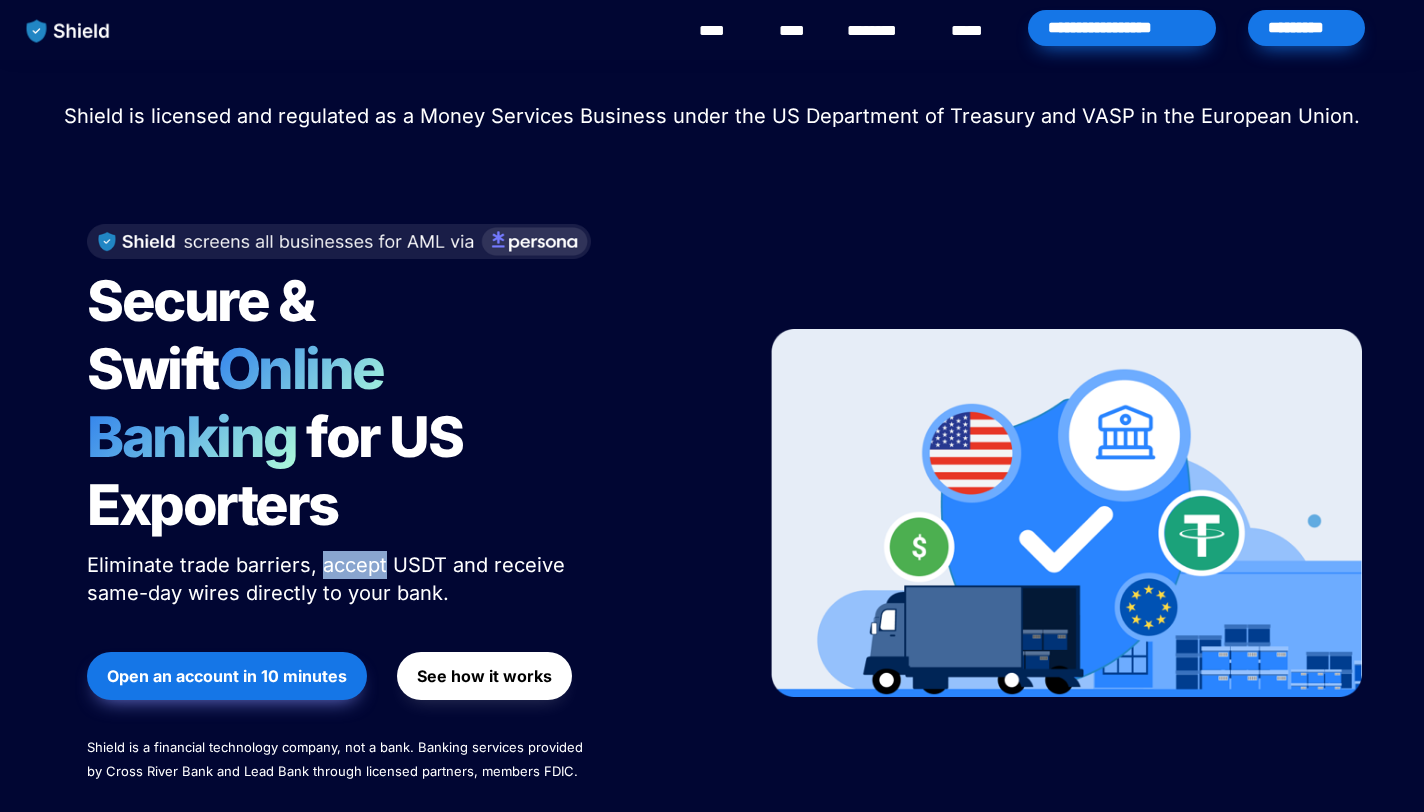 click on "Eliminate trade barriers, accept USDT and receive same-day wires directly to your bank." at bounding box center (329, 579) 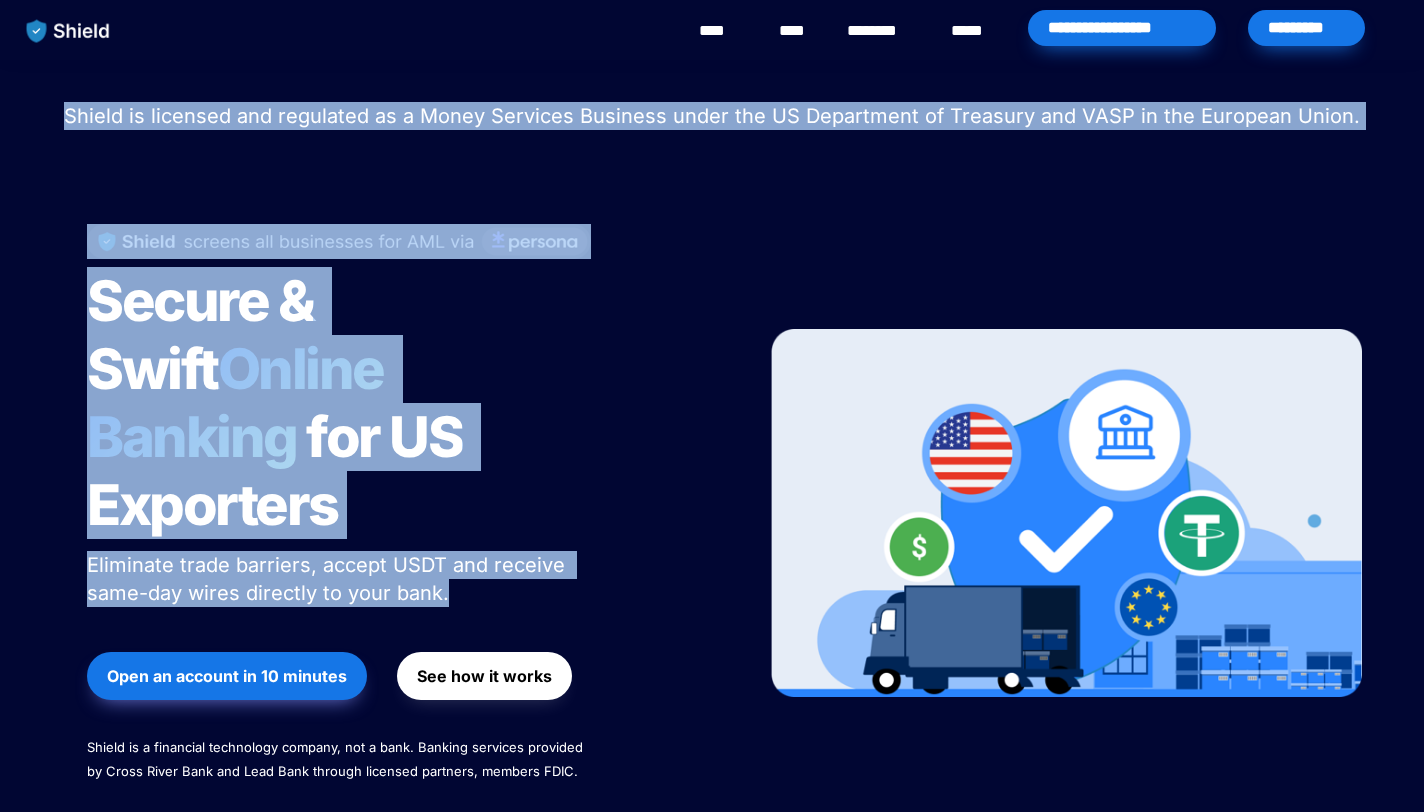 drag, startPoint x: 360, startPoint y: 489, endPoint x: 449, endPoint y: 127, distance: 372.7801 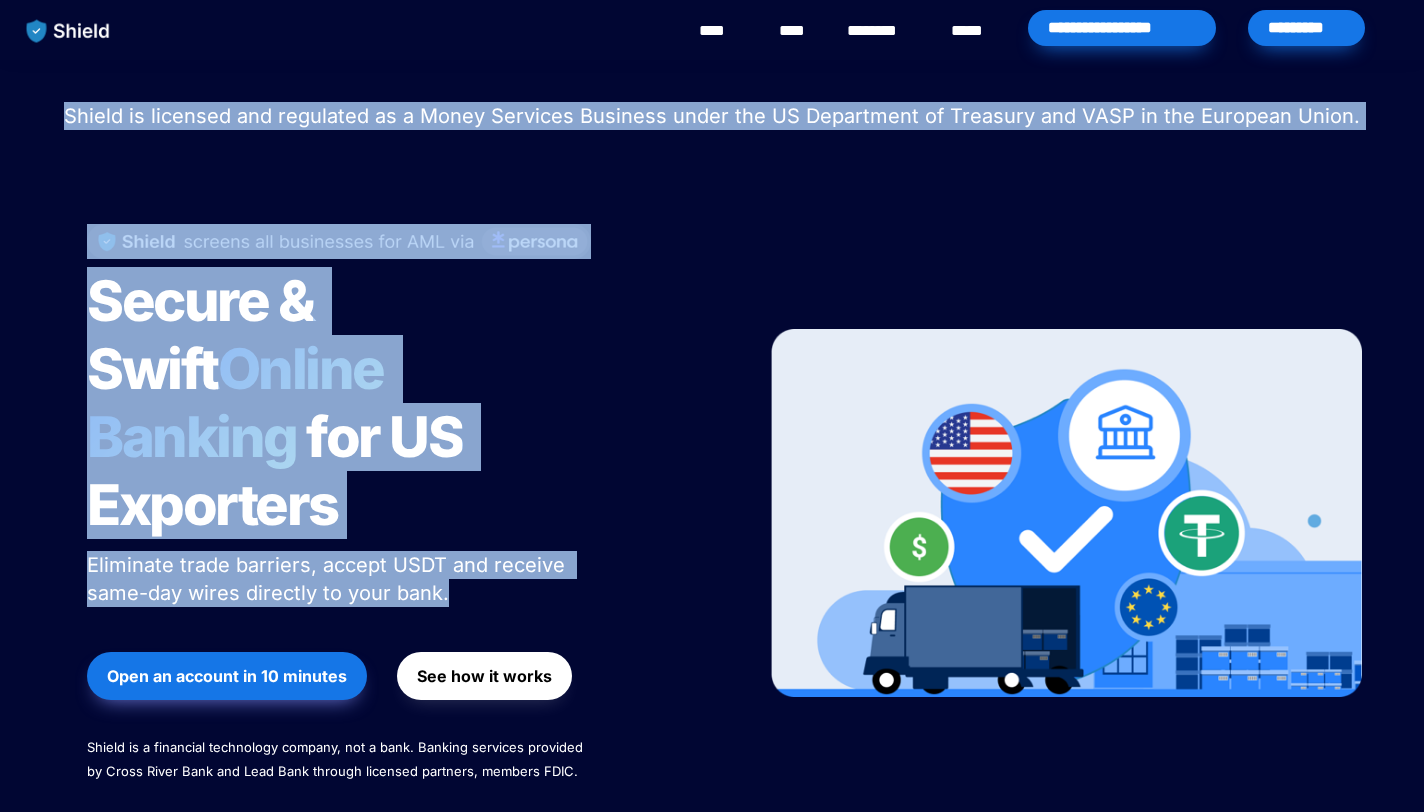 click on "Shield raised   $2.1M  in an oversubscribed pre-seed round! Read  here  to learn more. Shield is licensed and regulated as a Money Services Business under the US Department of Treasury and VASP in the European Union. Secure & Swift  Online Banking   for US Exporters Eliminate trade barriers, accept USDT and receive same-day wires directly to your bank. Open an account in 10 minutes See how it works Shield is a financial technology company, not a bank. Banking services provided by Cross River Bank and Lead Bank through licensed partners, members FDIC. Secure & Swift  Online Banking  for US Exporters Eliminate trade barriers, accept USDT and receive same-day wires directly to Open an account in 10 minutes Shield is a financial technology company, not a bank. Banking services provided by Cross River Bank and Lead Bank, members FDIC." at bounding box center [712, 461] 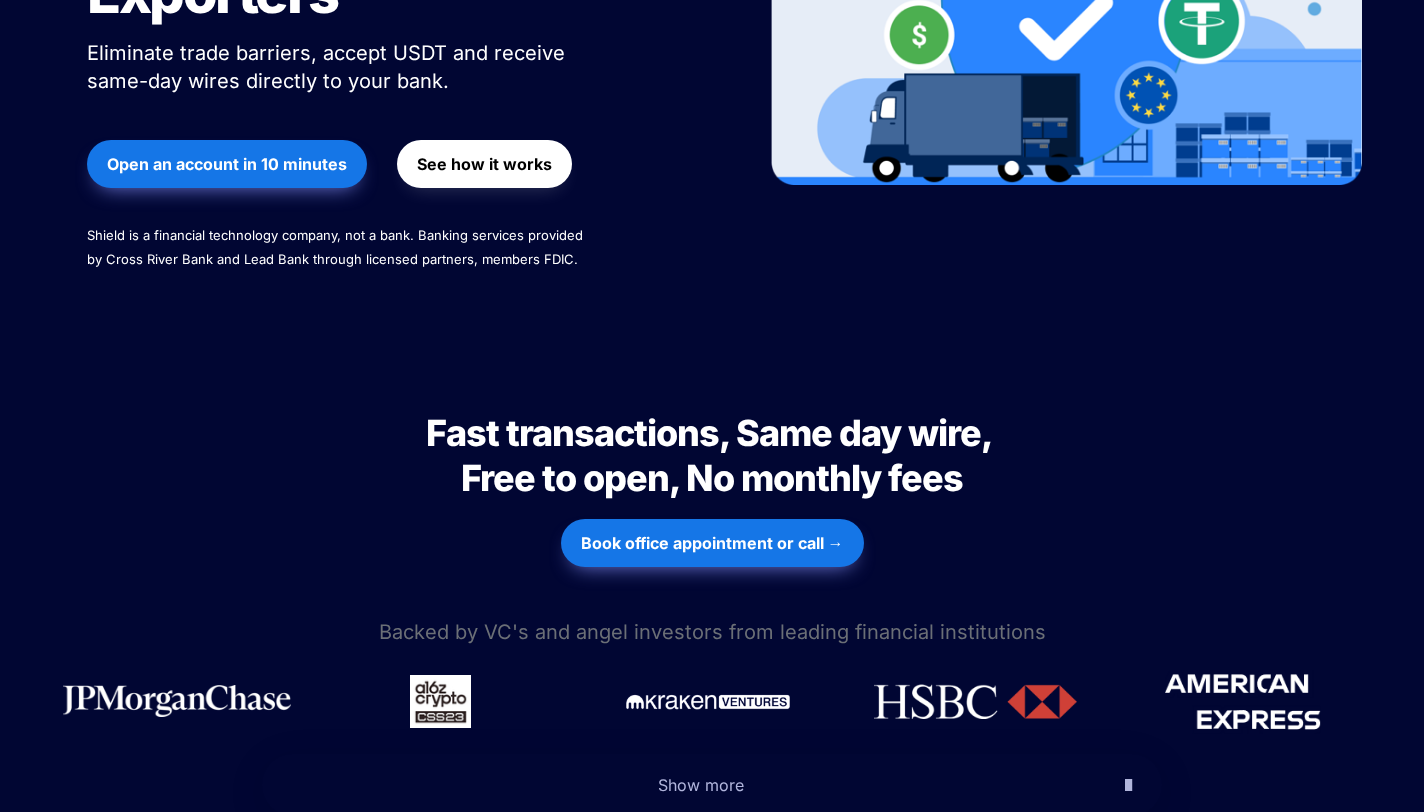 scroll, scrollTop: 522, scrollLeft: 0, axis: vertical 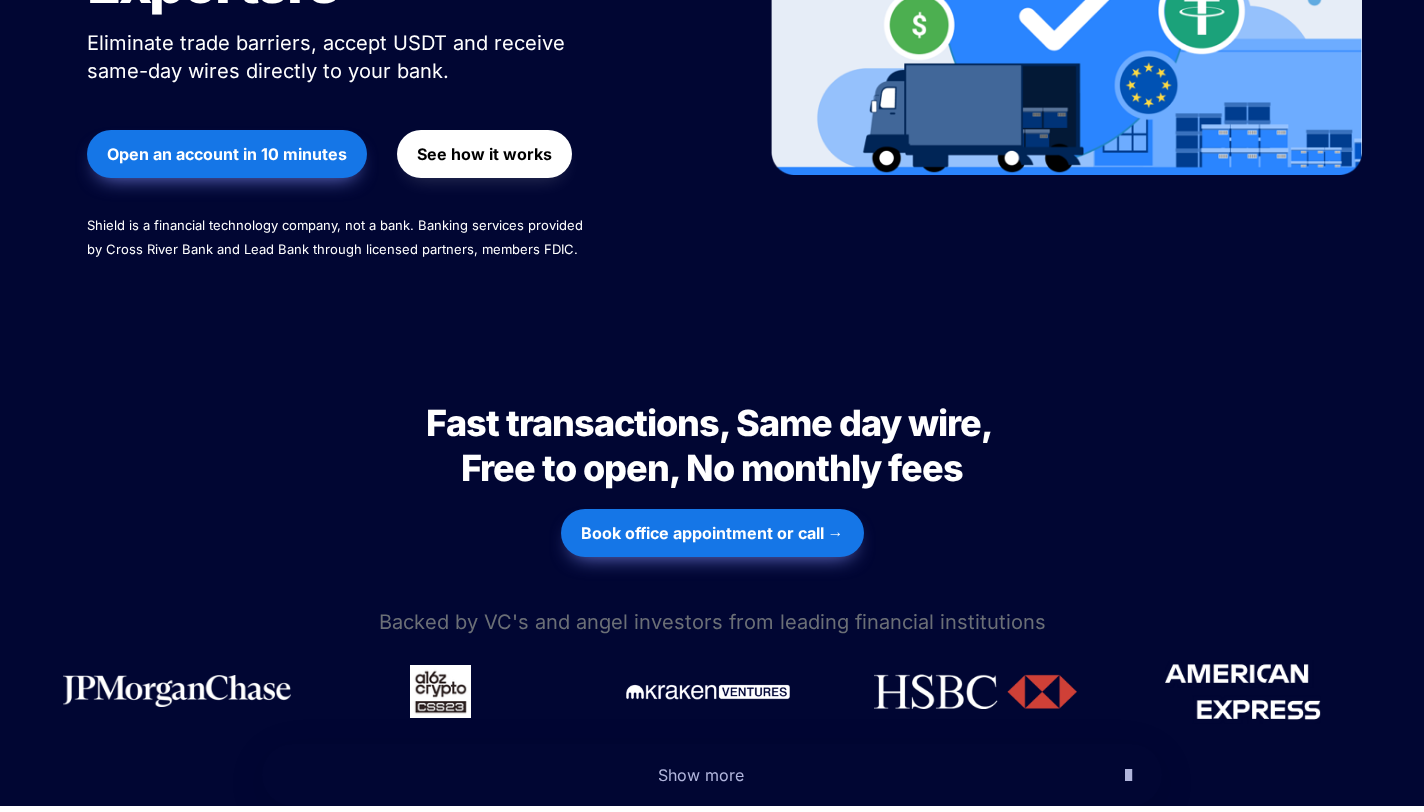 click on "Backed by VC's and angel investors from leading financial institutions" at bounding box center (712, 622) 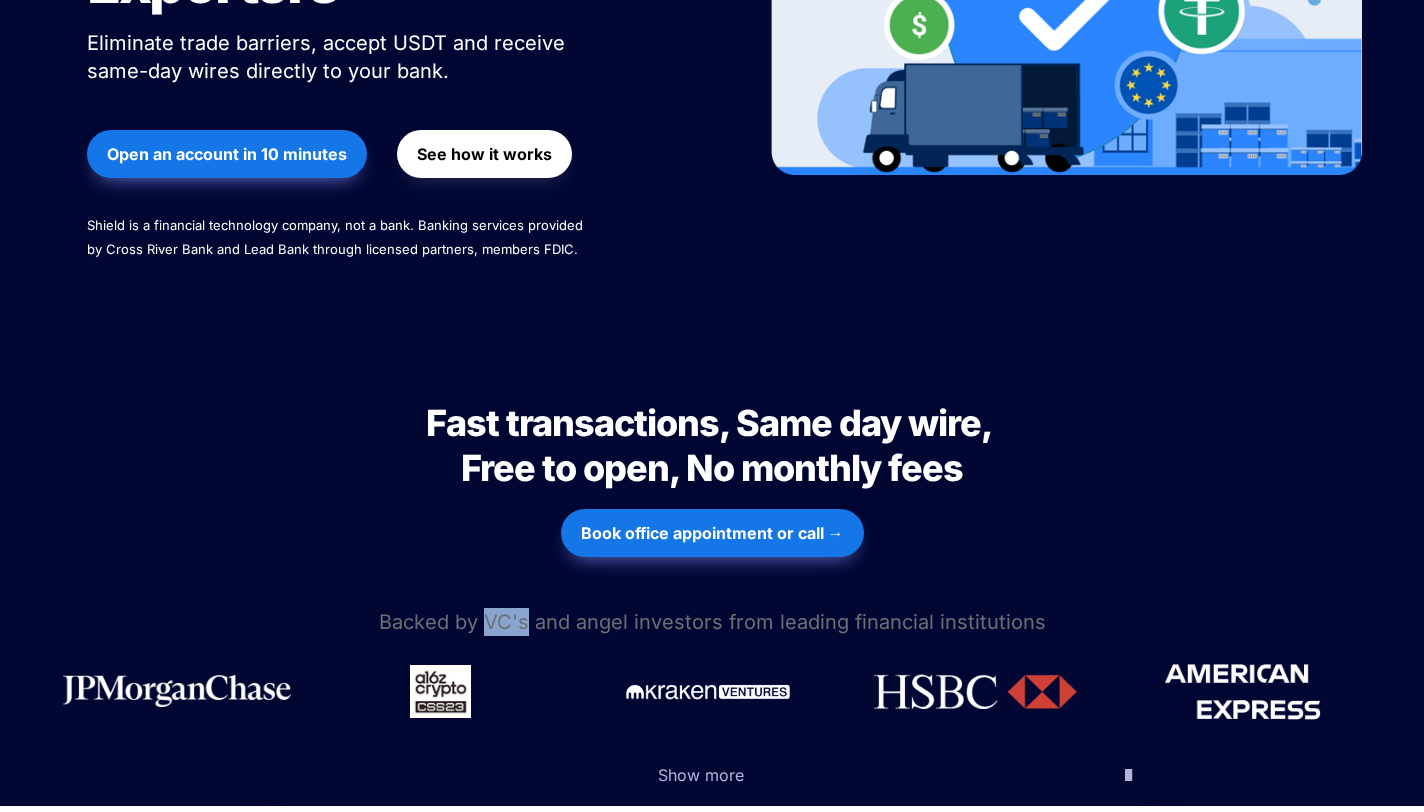 click on "Backed by VC's and angel investors from leading financial institutions" at bounding box center (712, 622) 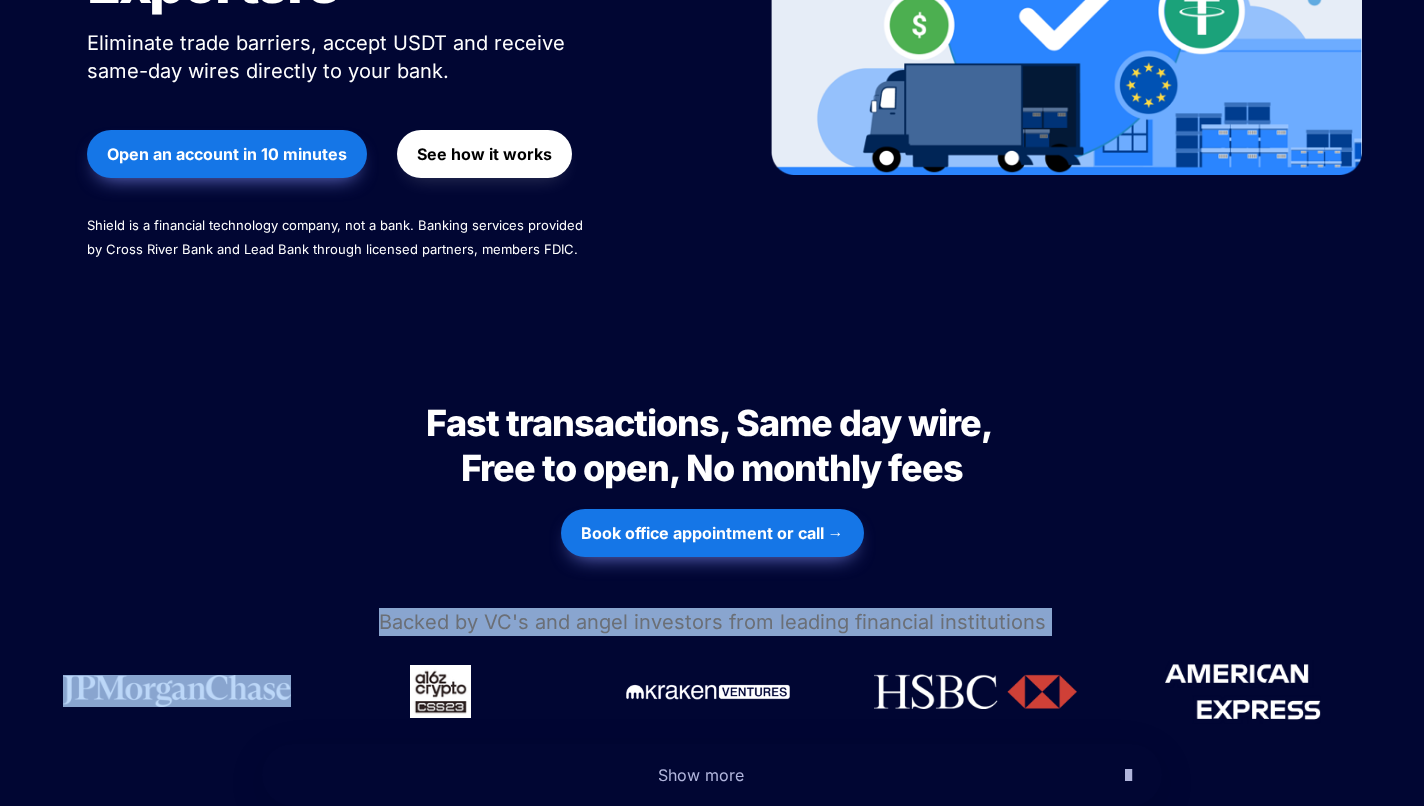 click on "Backed by VC's and angel investors from leading financial institutions" at bounding box center [712, 622] 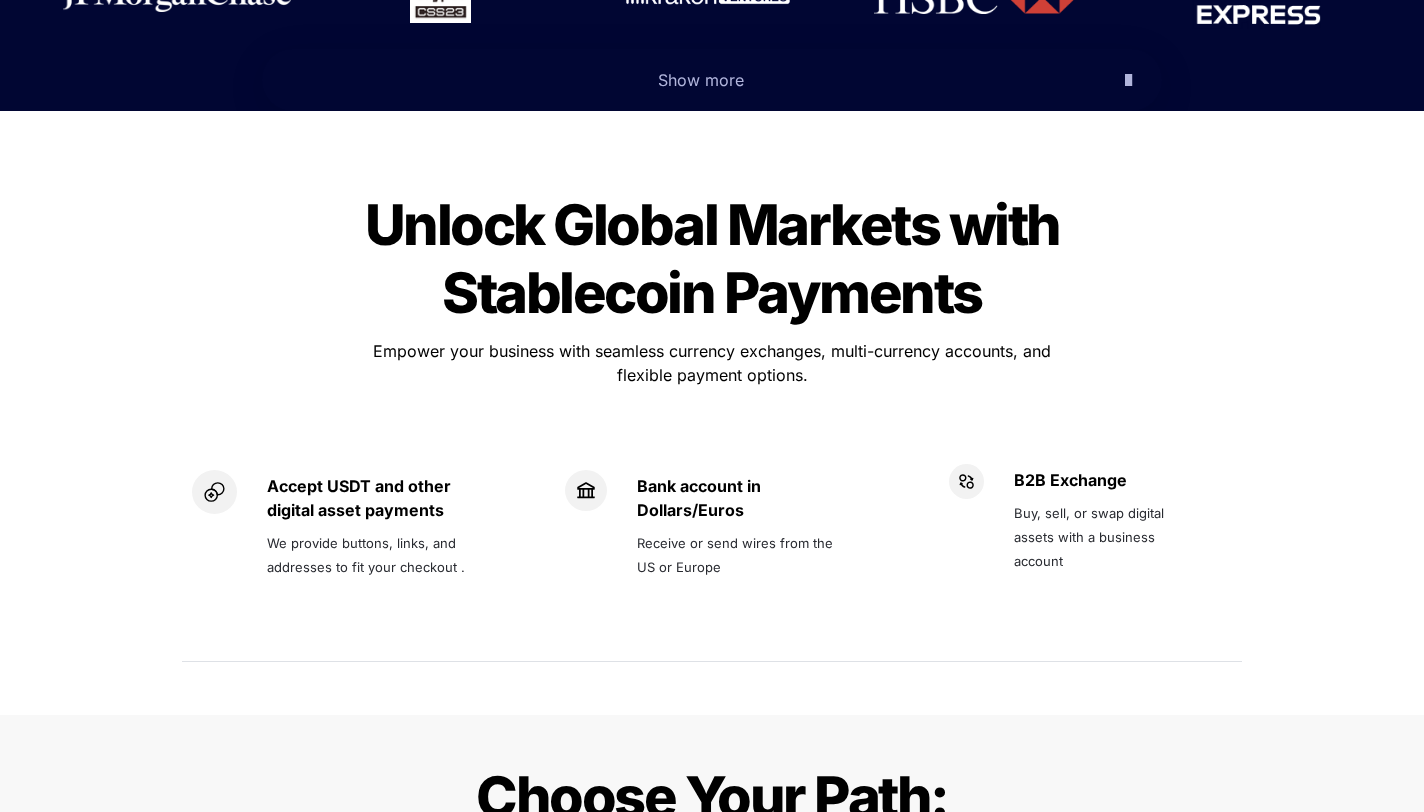 scroll, scrollTop: 1235, scrollLeft: 0, axis: vertical 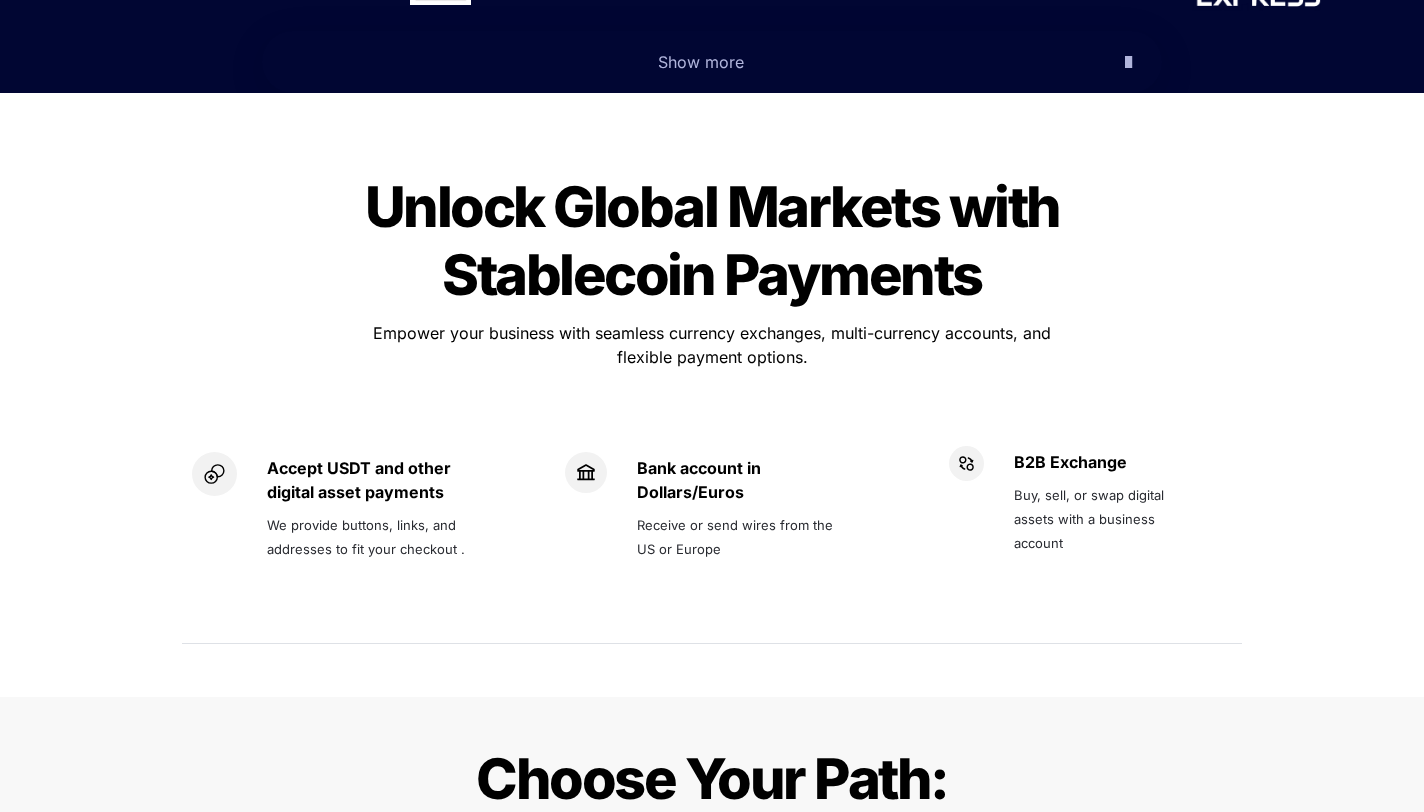 click on "Empower your business with seamless currency exchanges, multi-currency accounts, and flexible payment options." at bounding box center [714, 345] 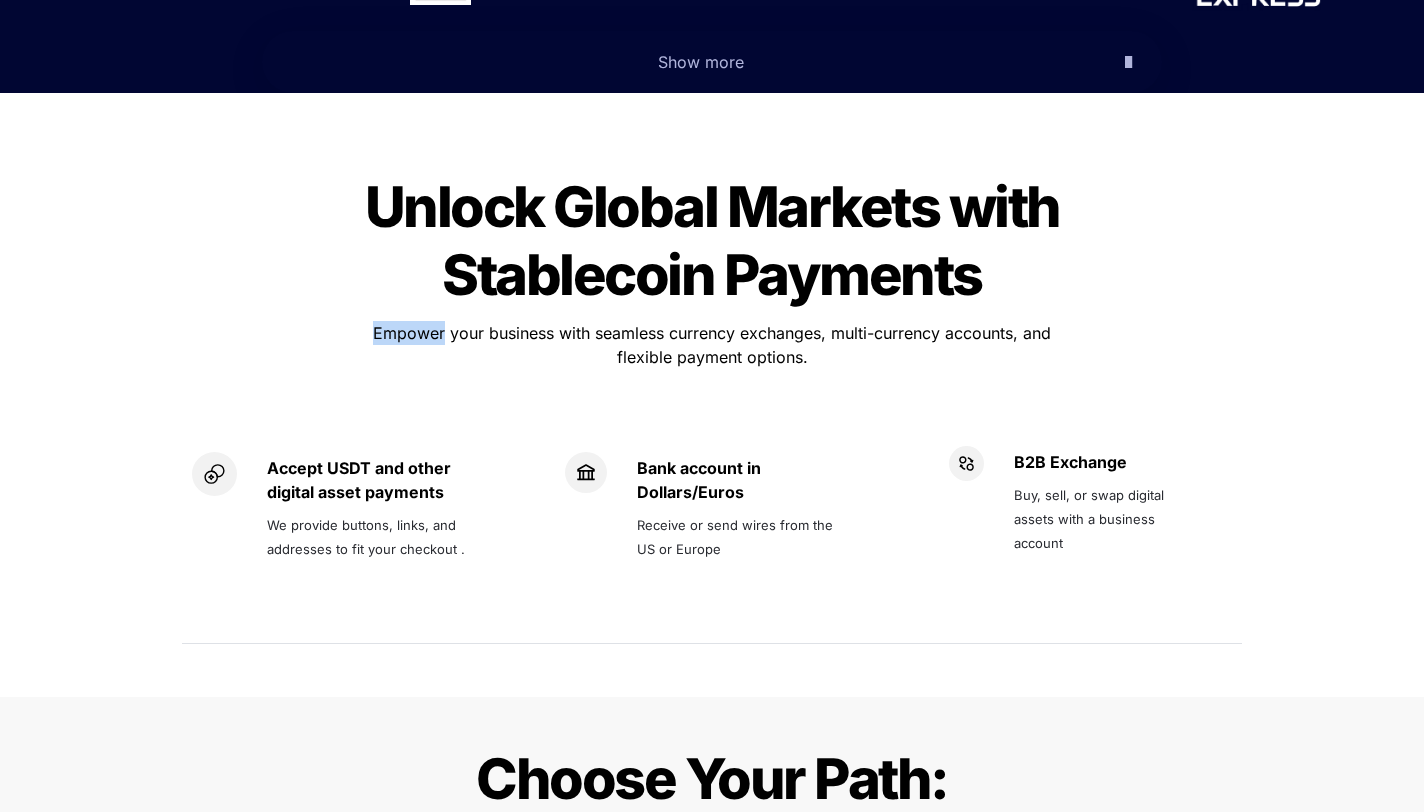 click on "Empower your business with seamless currency exchanges, multi-currency accounts, and flexible payment options." at bounding box center (714, 345) 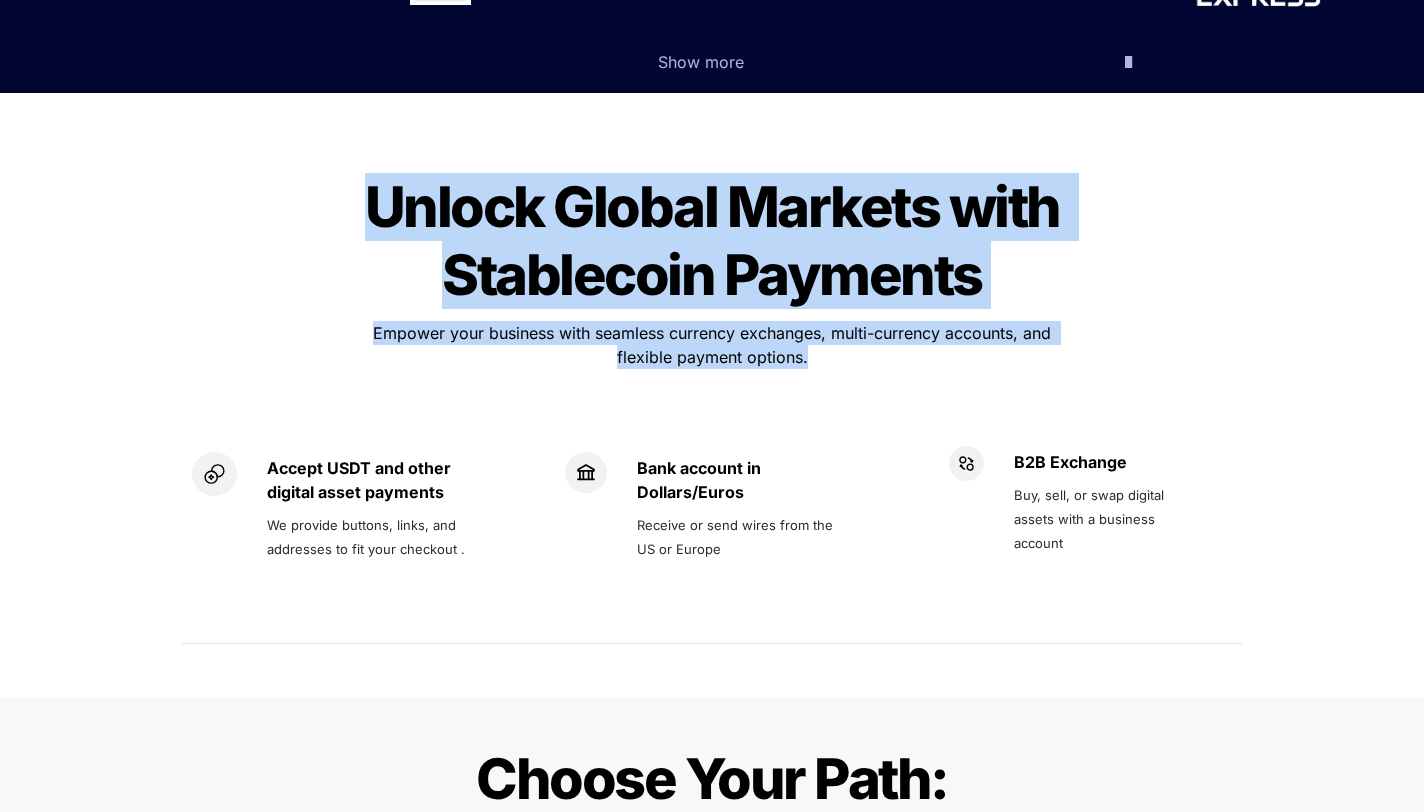drag, startPoint x: 432, startPoint y: 268, endPoint x: 447, endPoint y: 173, distance: 96.17692 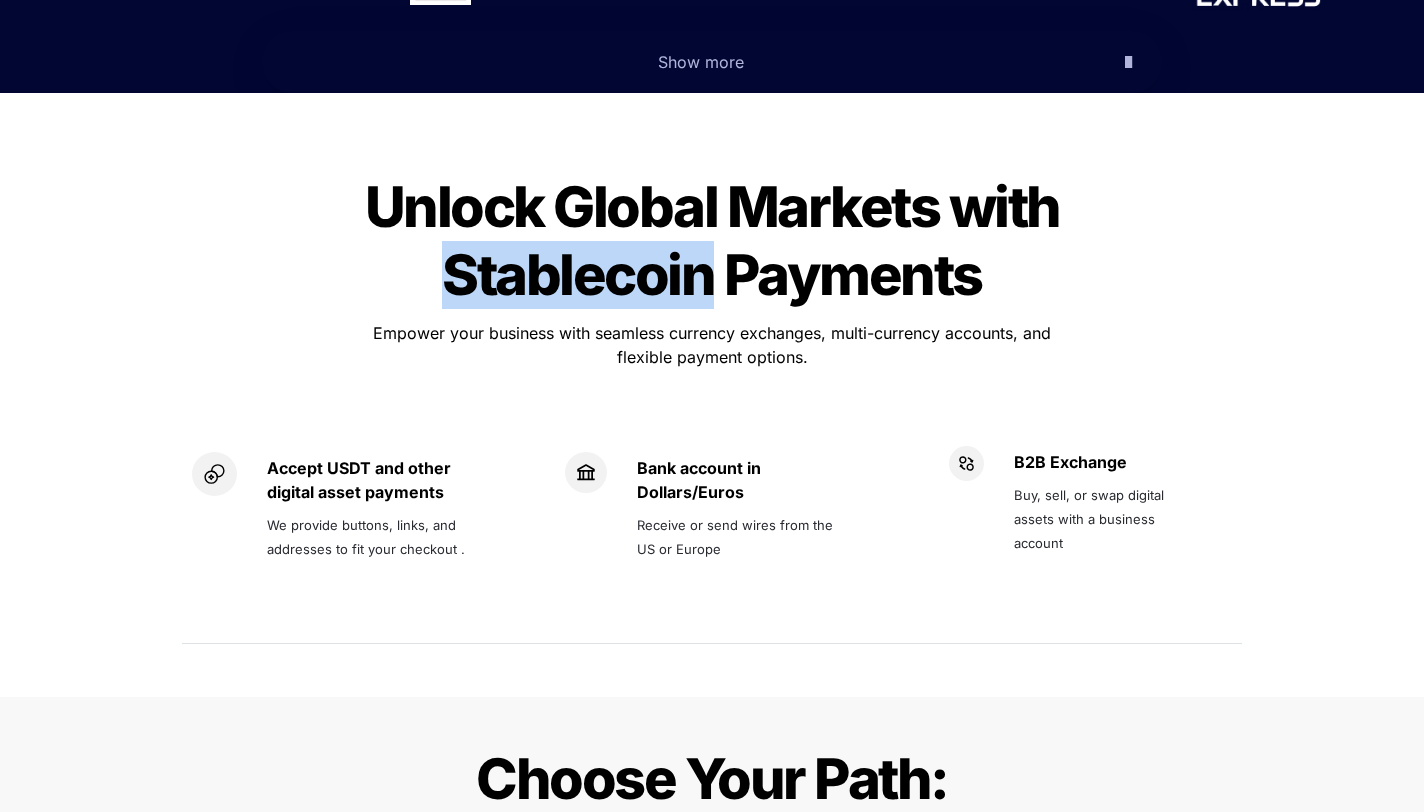 click on "Unlock Global Markets with Stablecoin Payments" at bounding box center (717, 241) 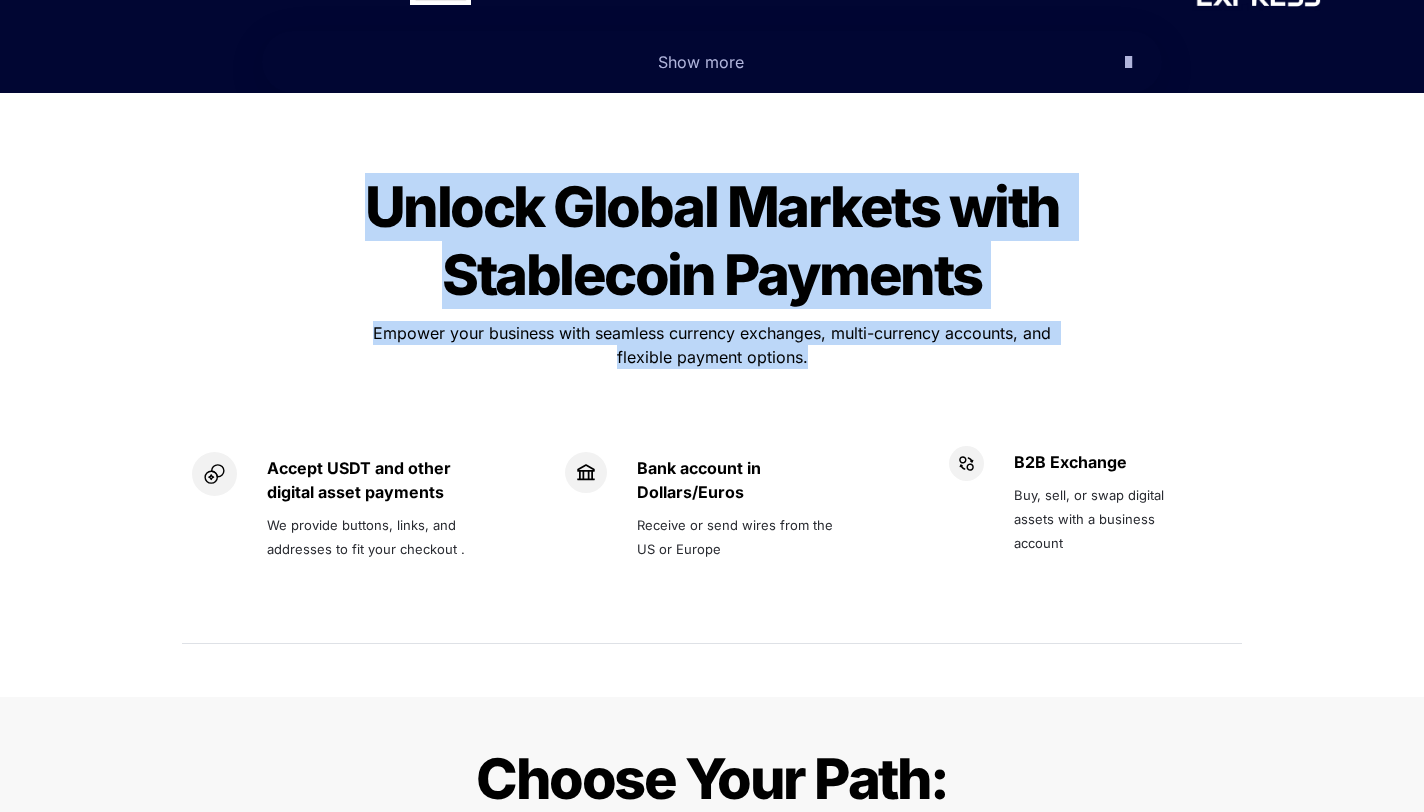 drag, startPoint x: 447, startPoint y: 173, endPoint x: 423, endPoint y: 266, distance: 96.04687 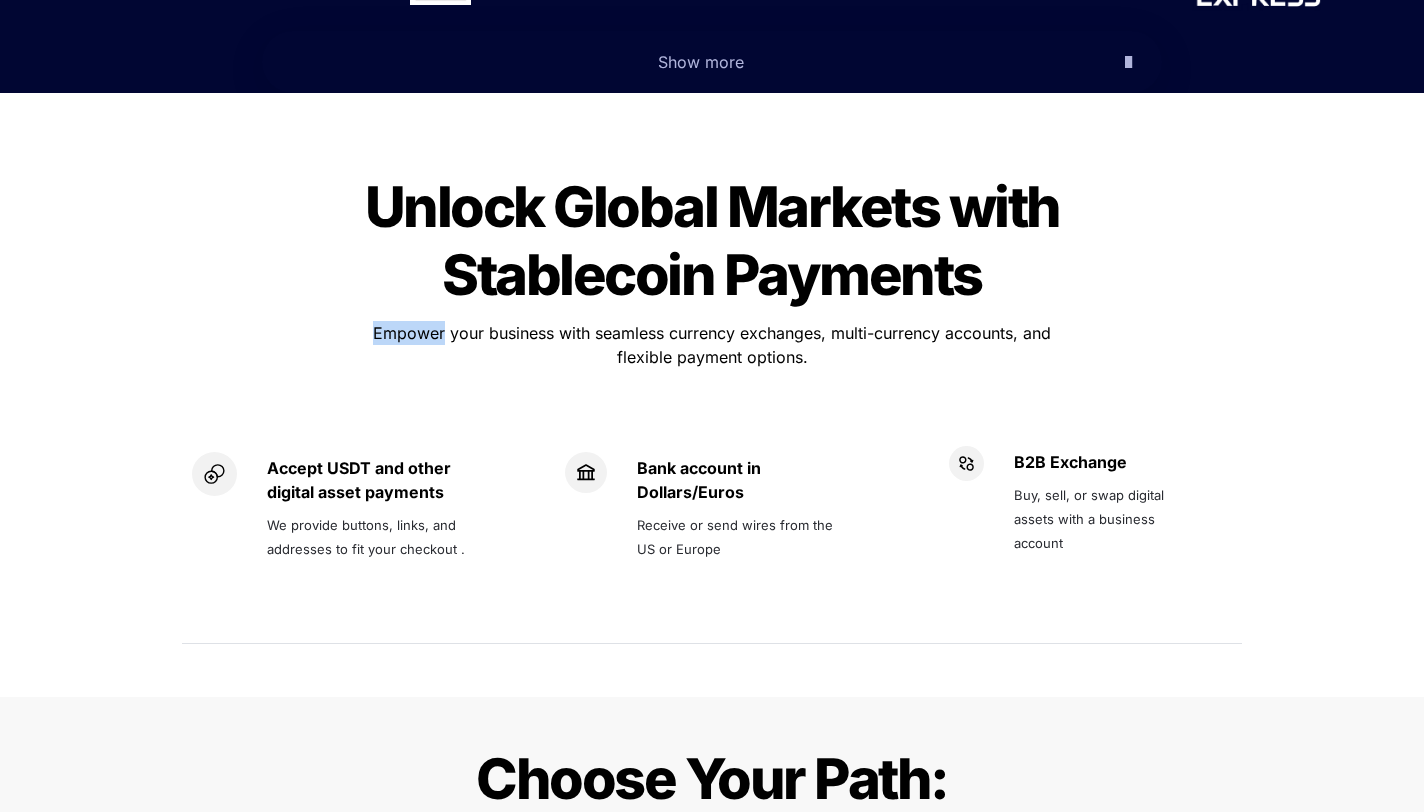 click on "Empower your business with seamless currency exchanges, multi-currency accounts, and flexible payment options." at bounding box center [714, 345] 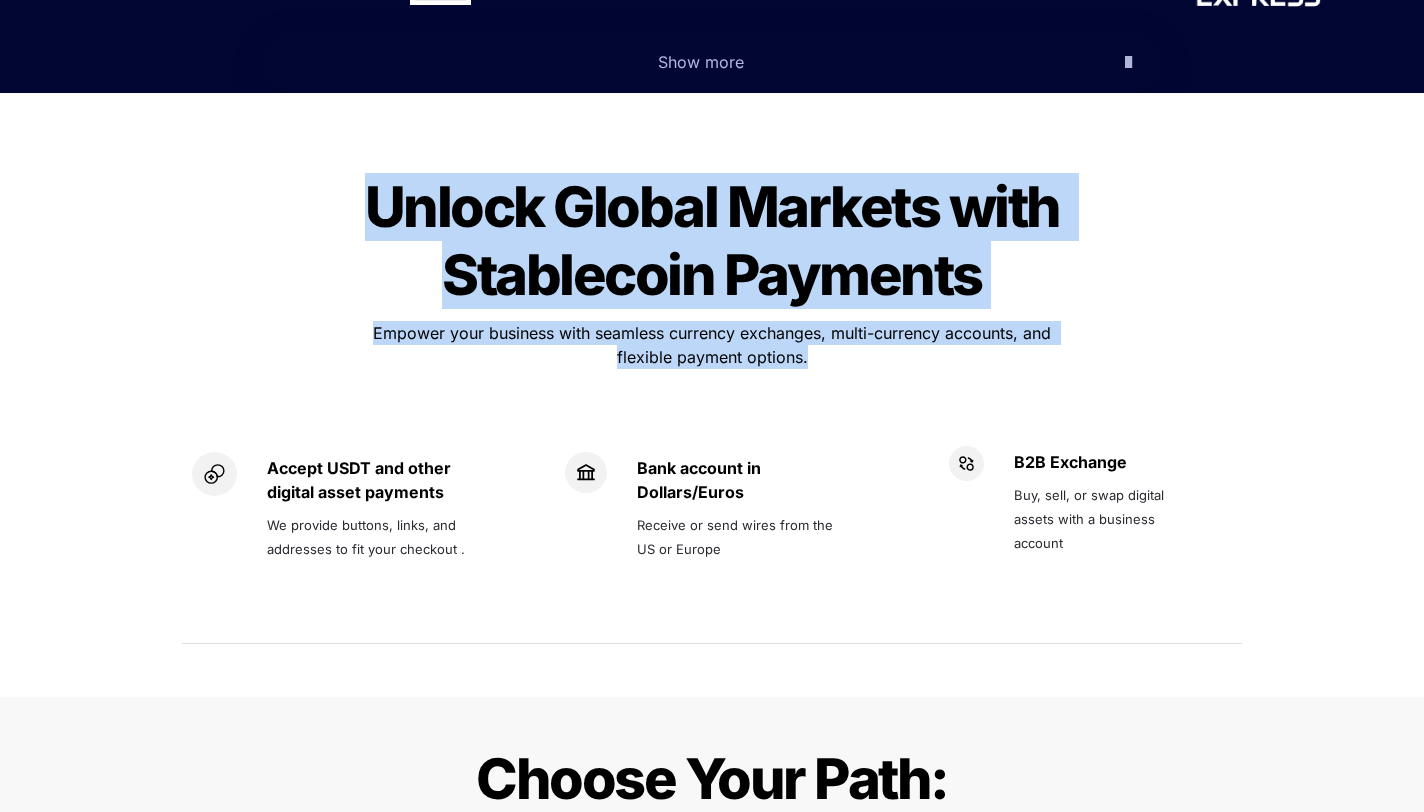 drag, startPoint x: 423, startPoint y: 266, endPoint x: 416, endPoint y: 141, distance: 125.19585 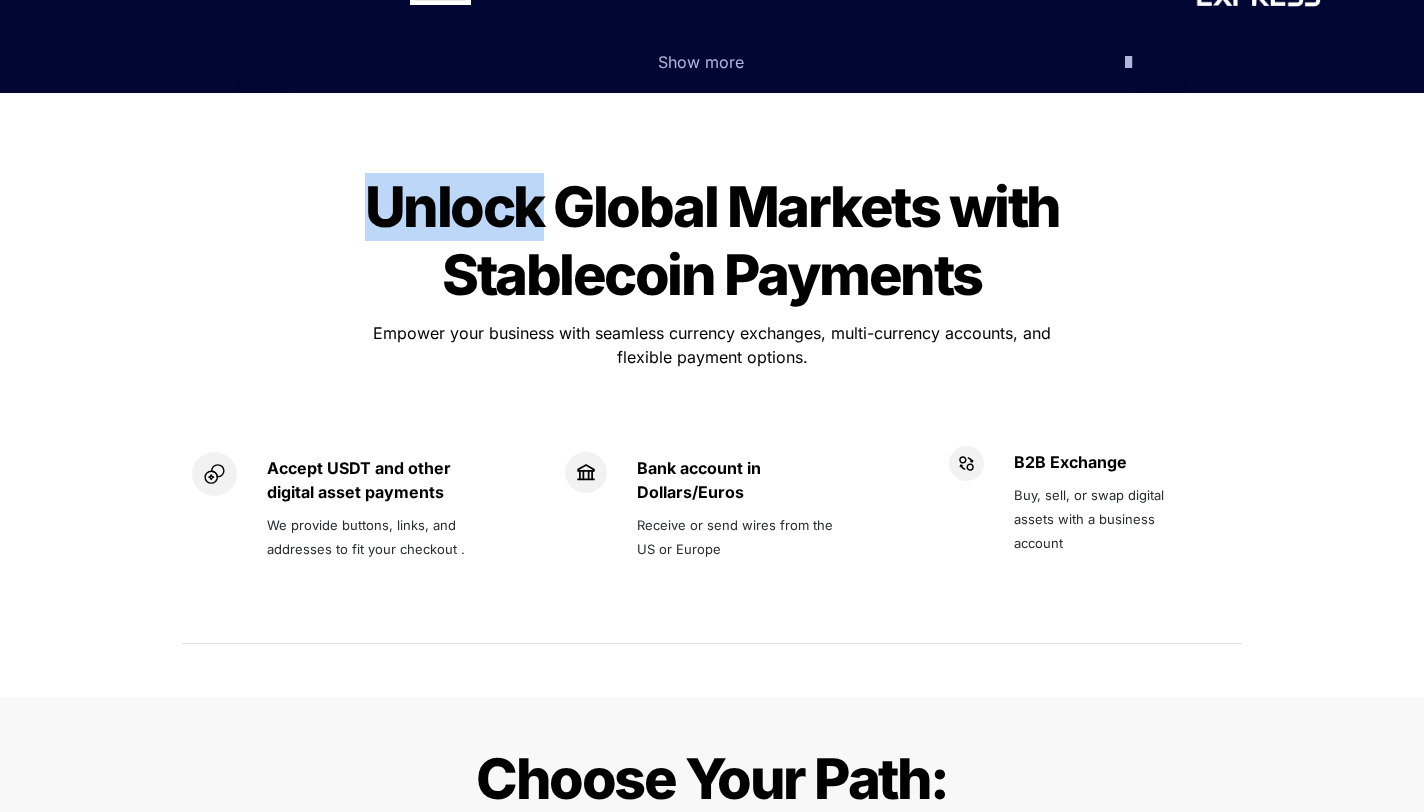 click on "Unlock Global Markets with Stablecoin Payments" at bounding box center [717, 241] 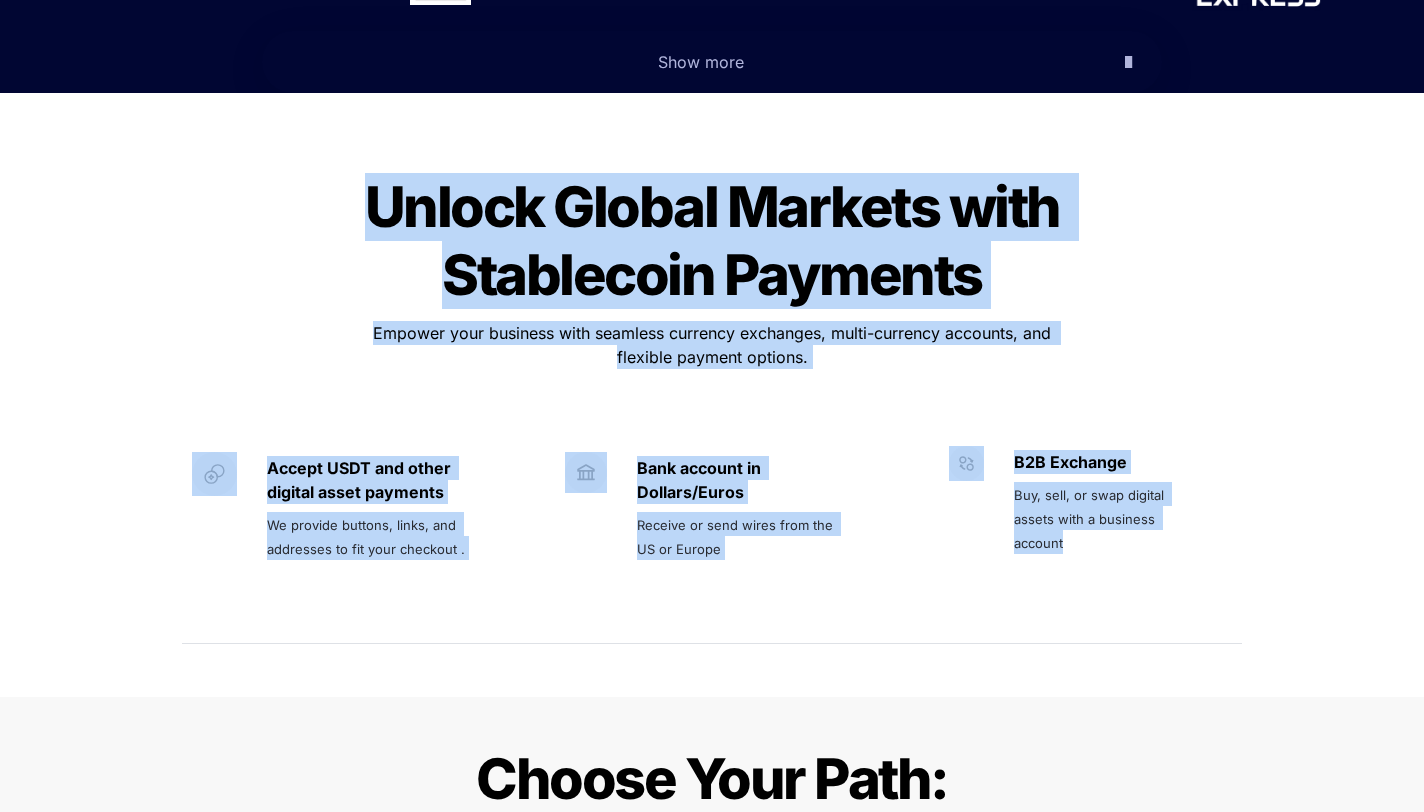 drag, startPoint x: 416, startPoint y: 141, endPoint x: 1097, endPoint y: 439, distance: 743.34717 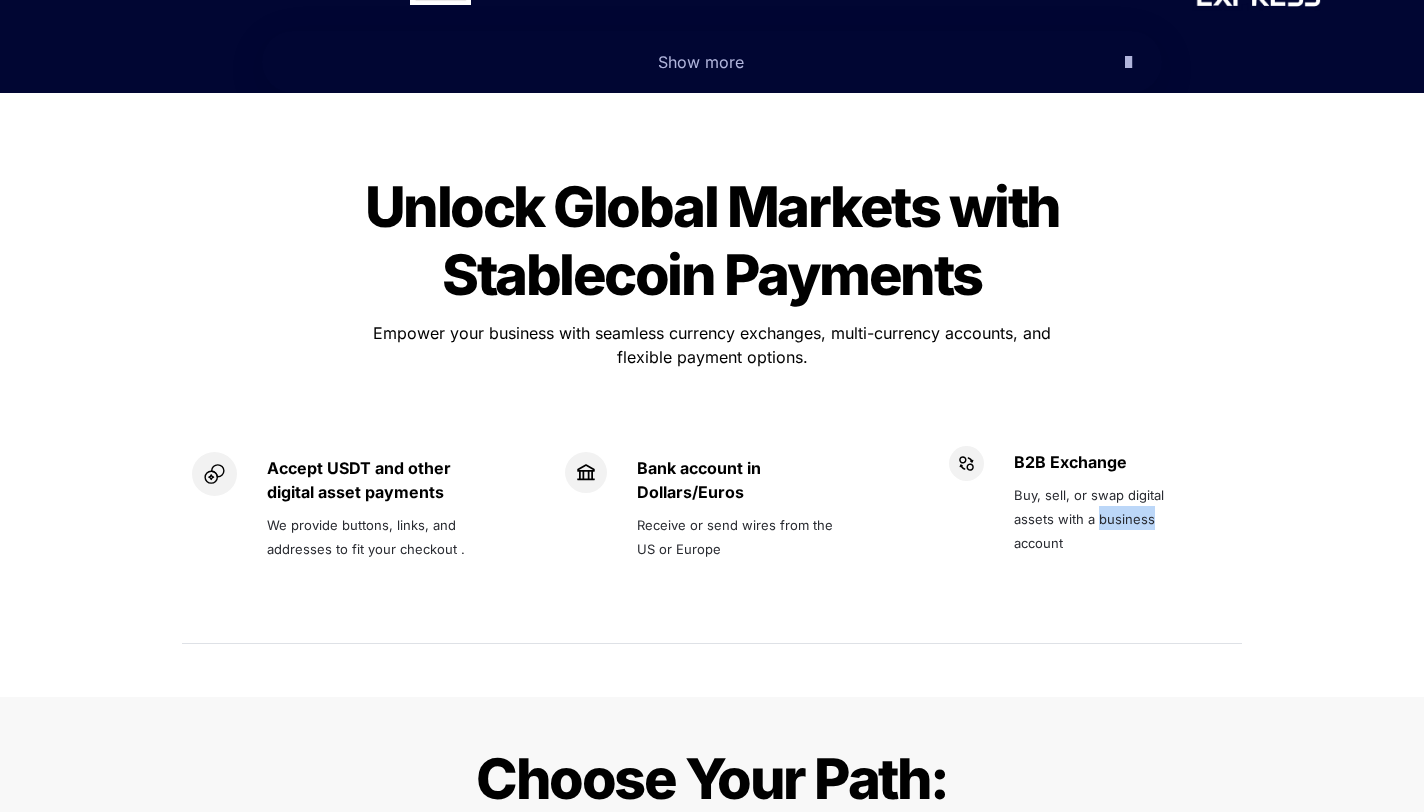 click on "Buy, sell, or swap digital assets with a business account" at bounding box center (1091, 518) 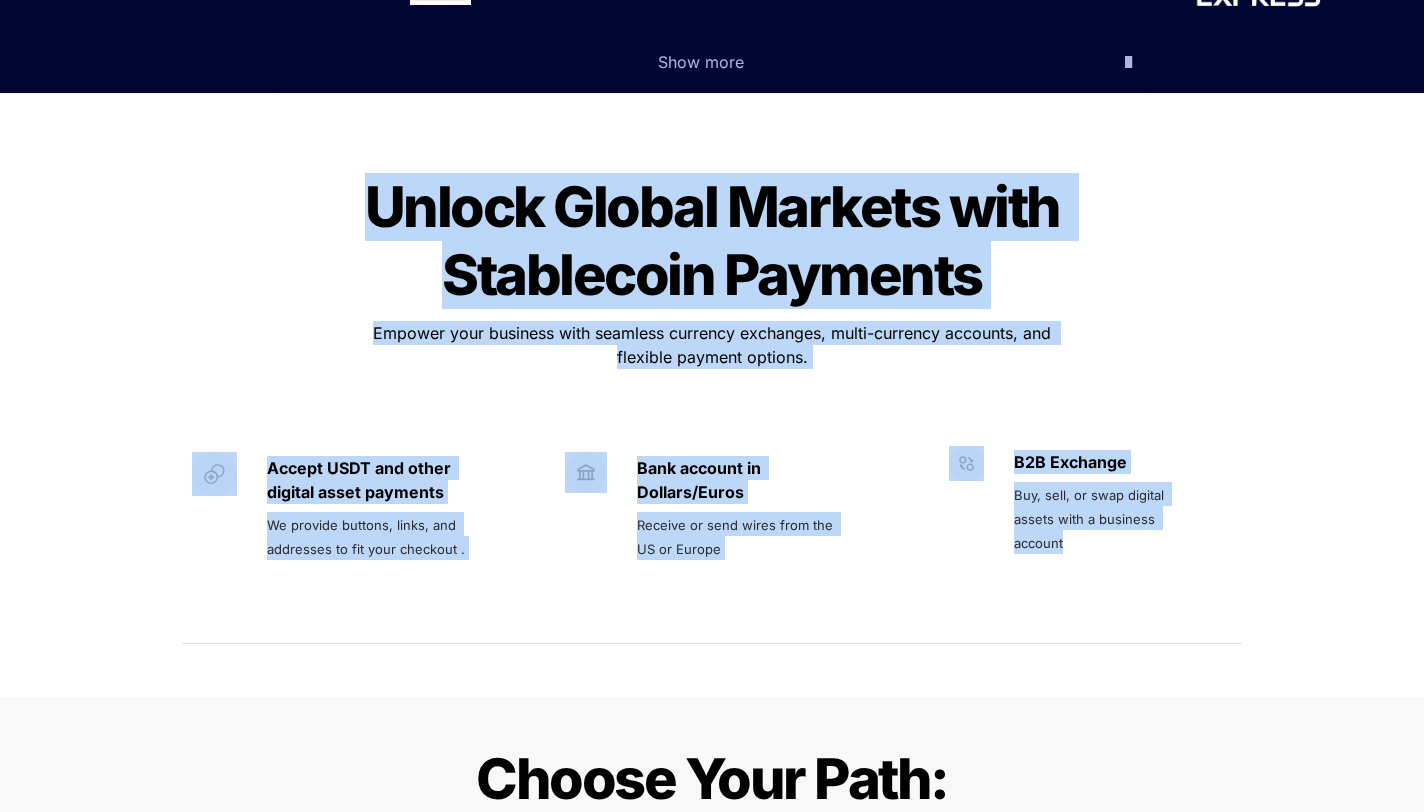drag, startPoint x: 1097, startPoint y: 439, endPoint x: 689, endPoint y: 158, distance: 495.40387 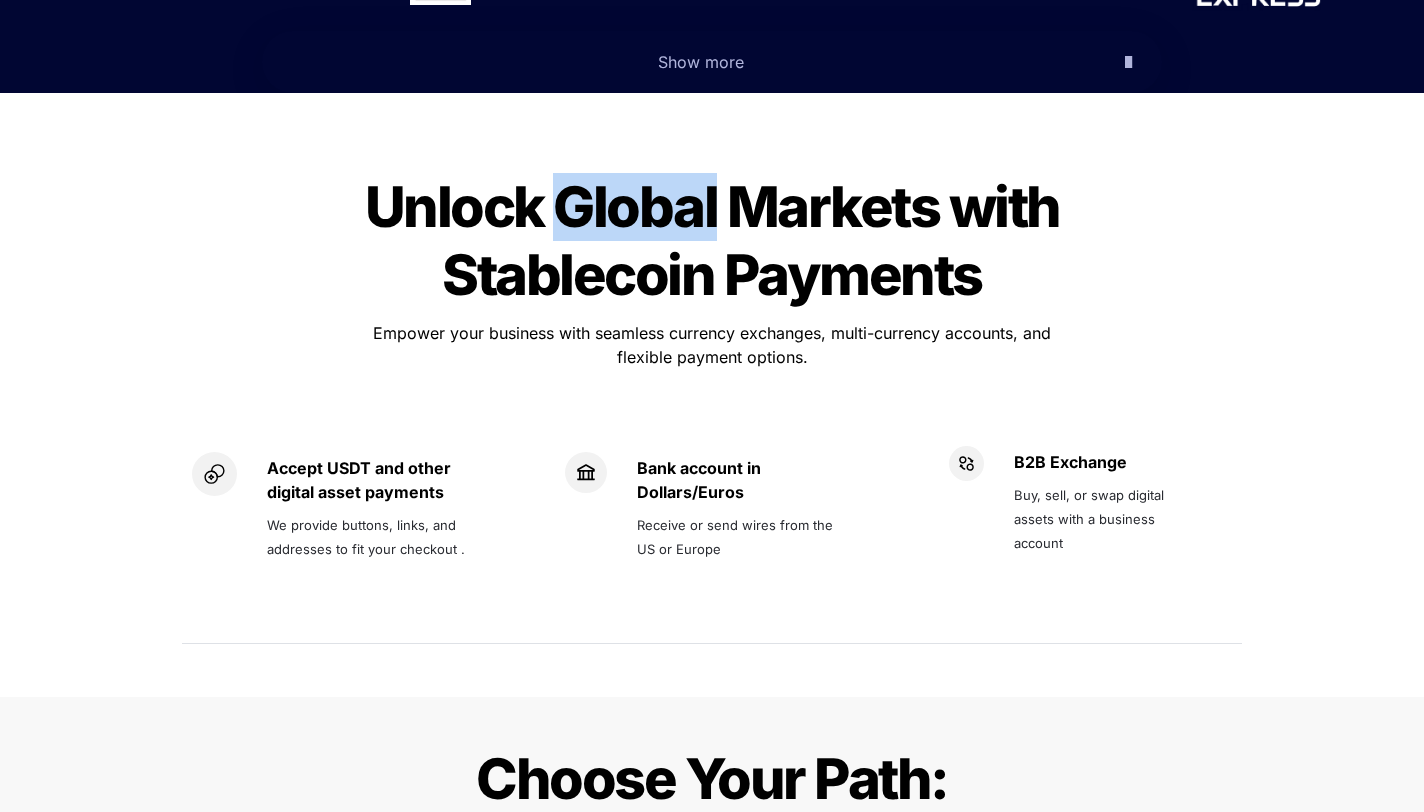 click on "Unlock Global Markets with Stablecoin Payments" at bounding box center [717, 241] 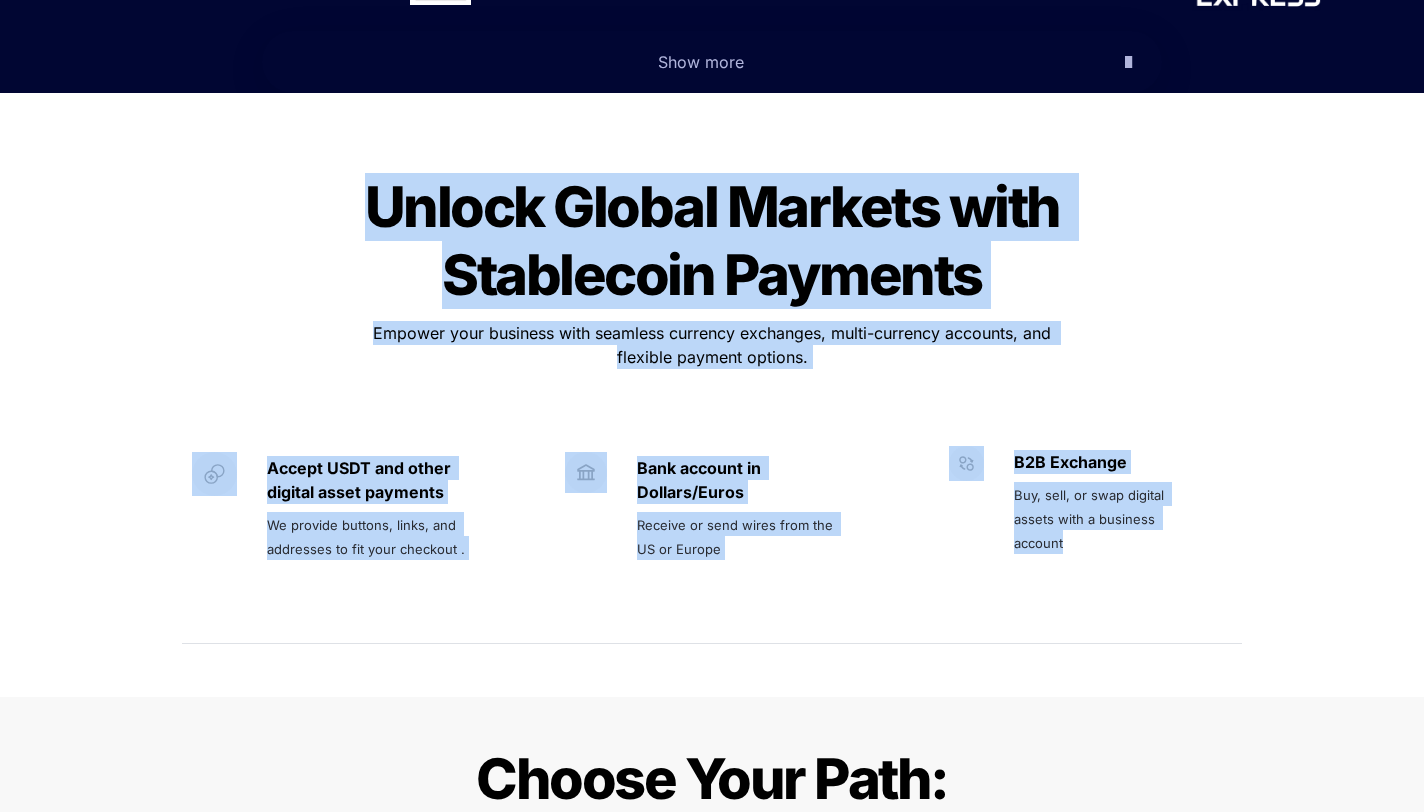drag, startPoint x: 689, startPoint y: 158, endPoint x: 1028, endPoint y: 447, distance: 445.4683 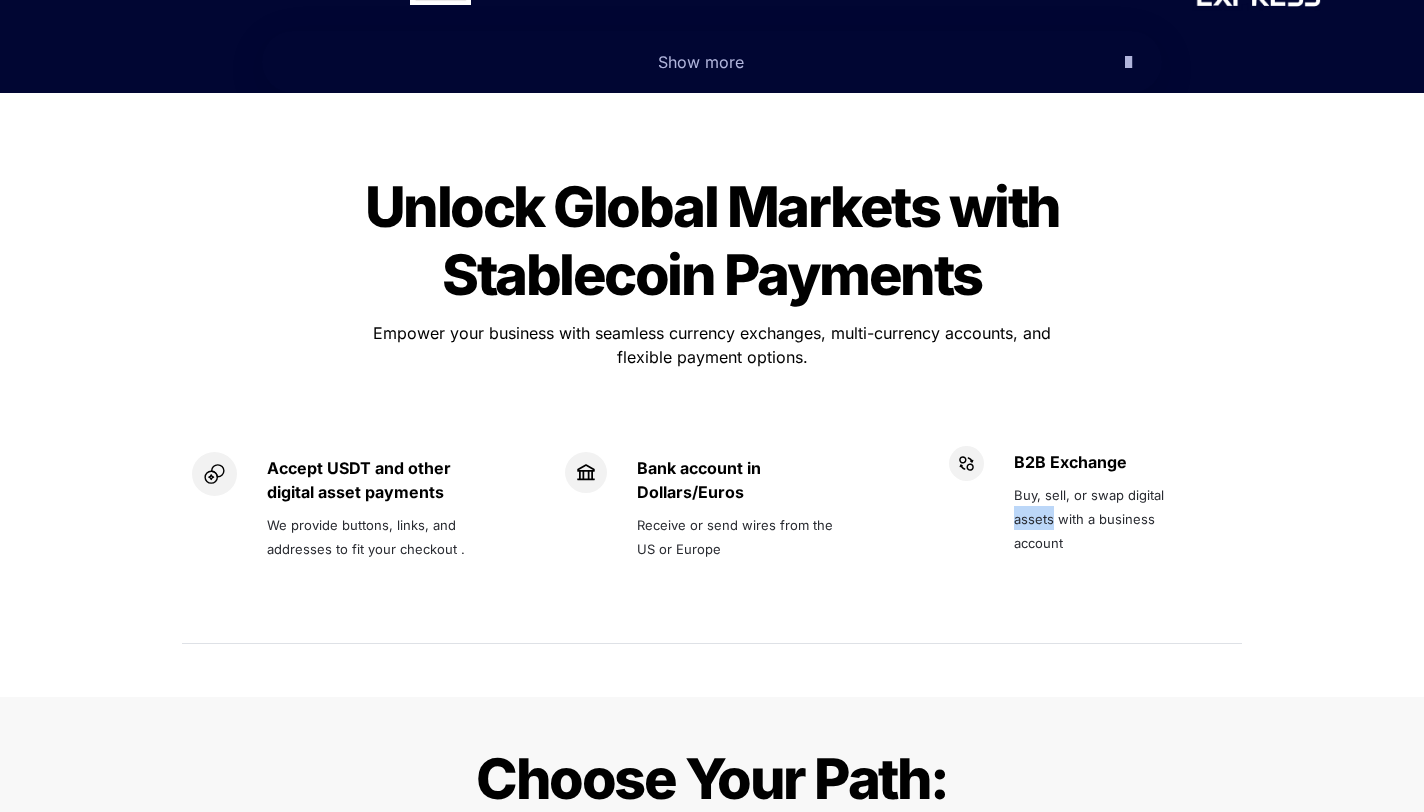 click on "Buy, sell, or swap digital assets with a business account" at bounding box center (1091, 519) 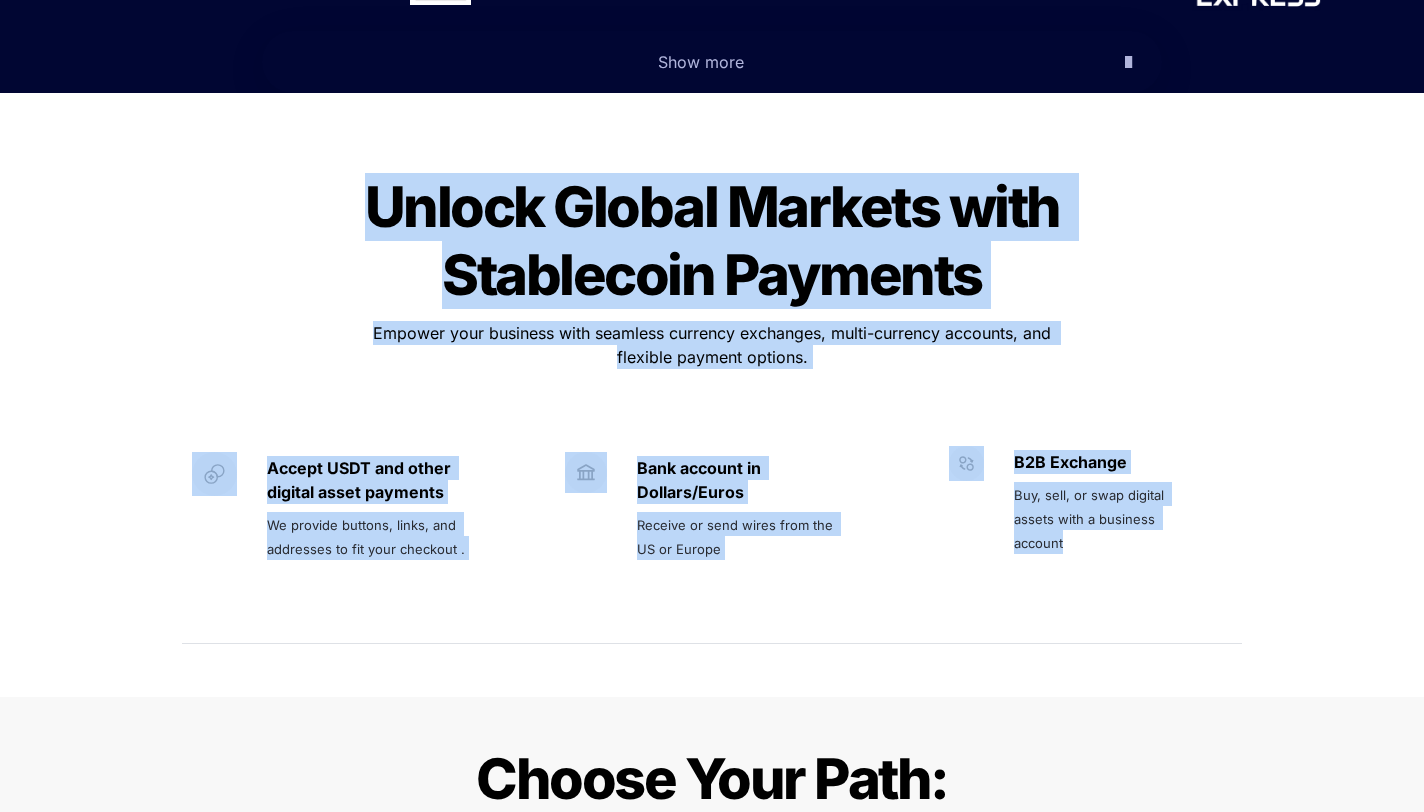 drag, startPoint x: 1028, startPoint y: 447, endPoint x: 754, endPoint y: 144, distance: 408.5156 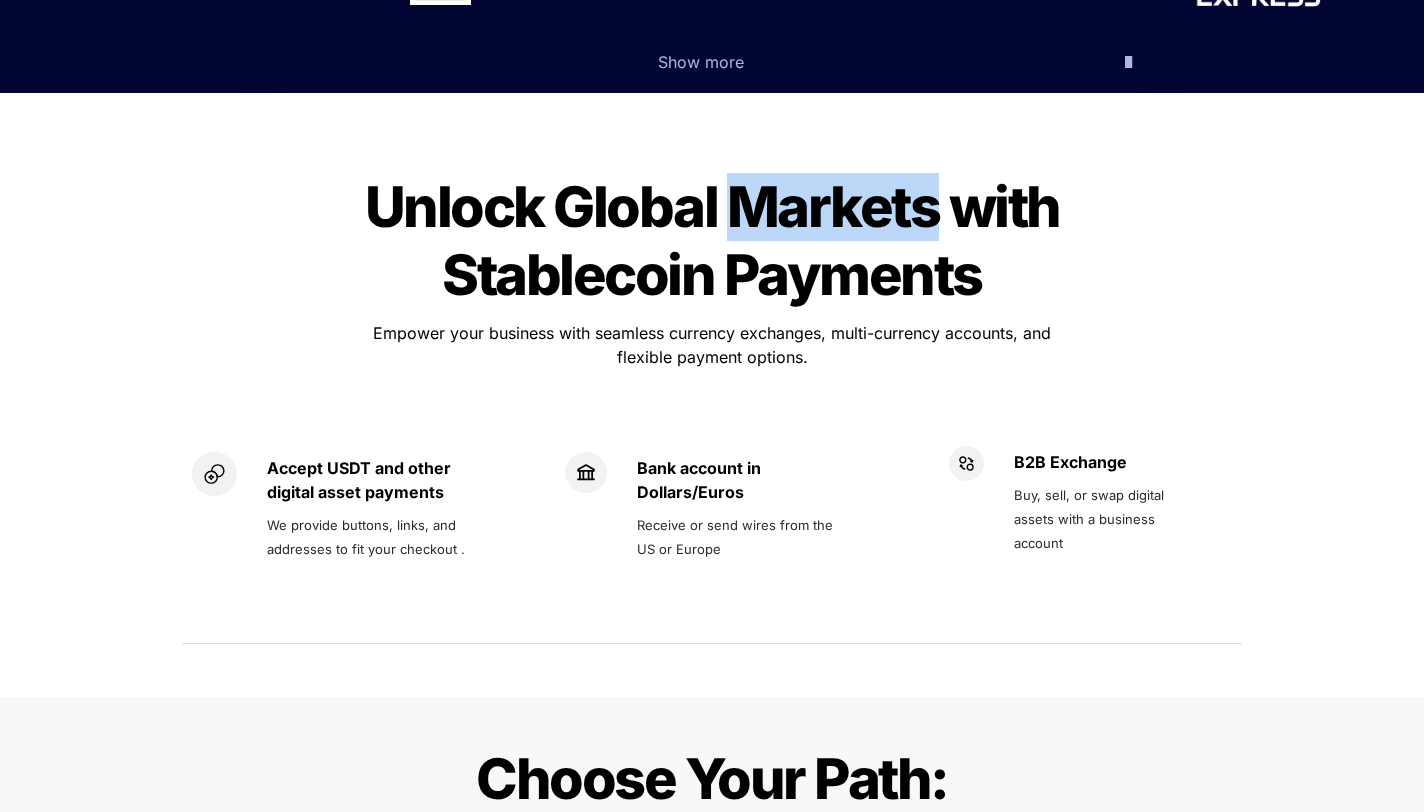 click on "Unlock Global Markets with Stablecoin Payments" at bounding box center (717, 241) 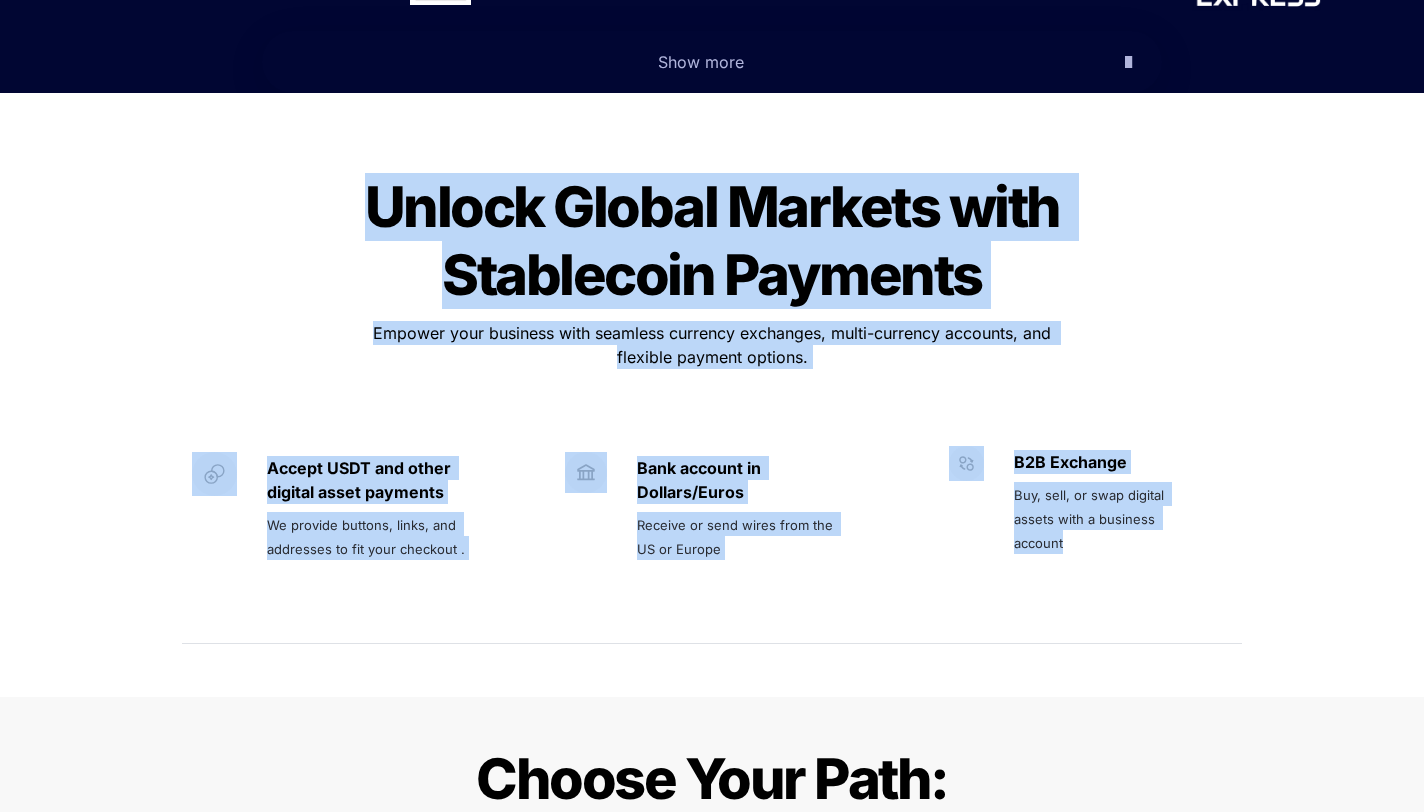 drag, startPoint x: 754, startPoint y: 144, endPoint x: 1024, endPoint y: 474, distance: 426.38013 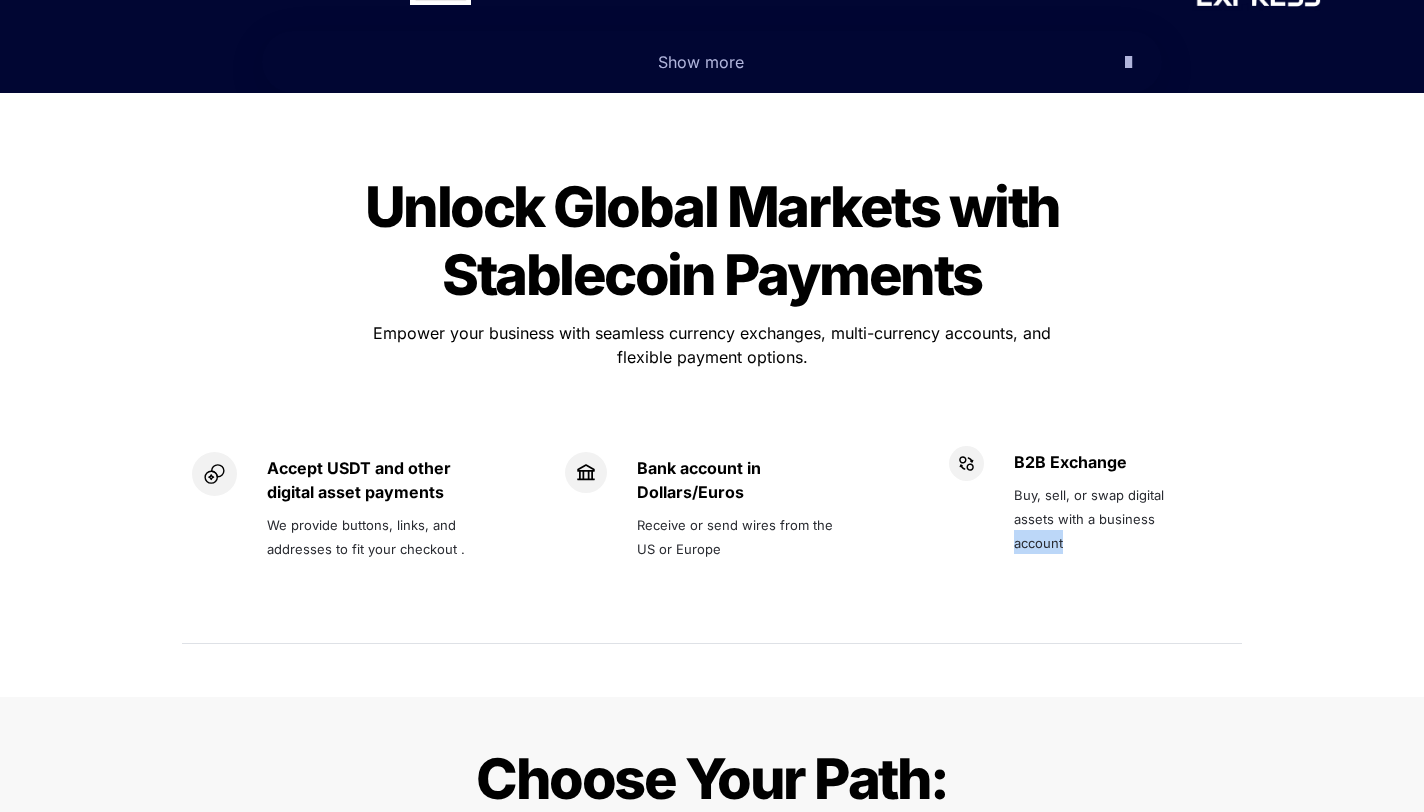 click on "Buy, sell, or swap digital assets with a business account" at bounding box center (1091, 519) 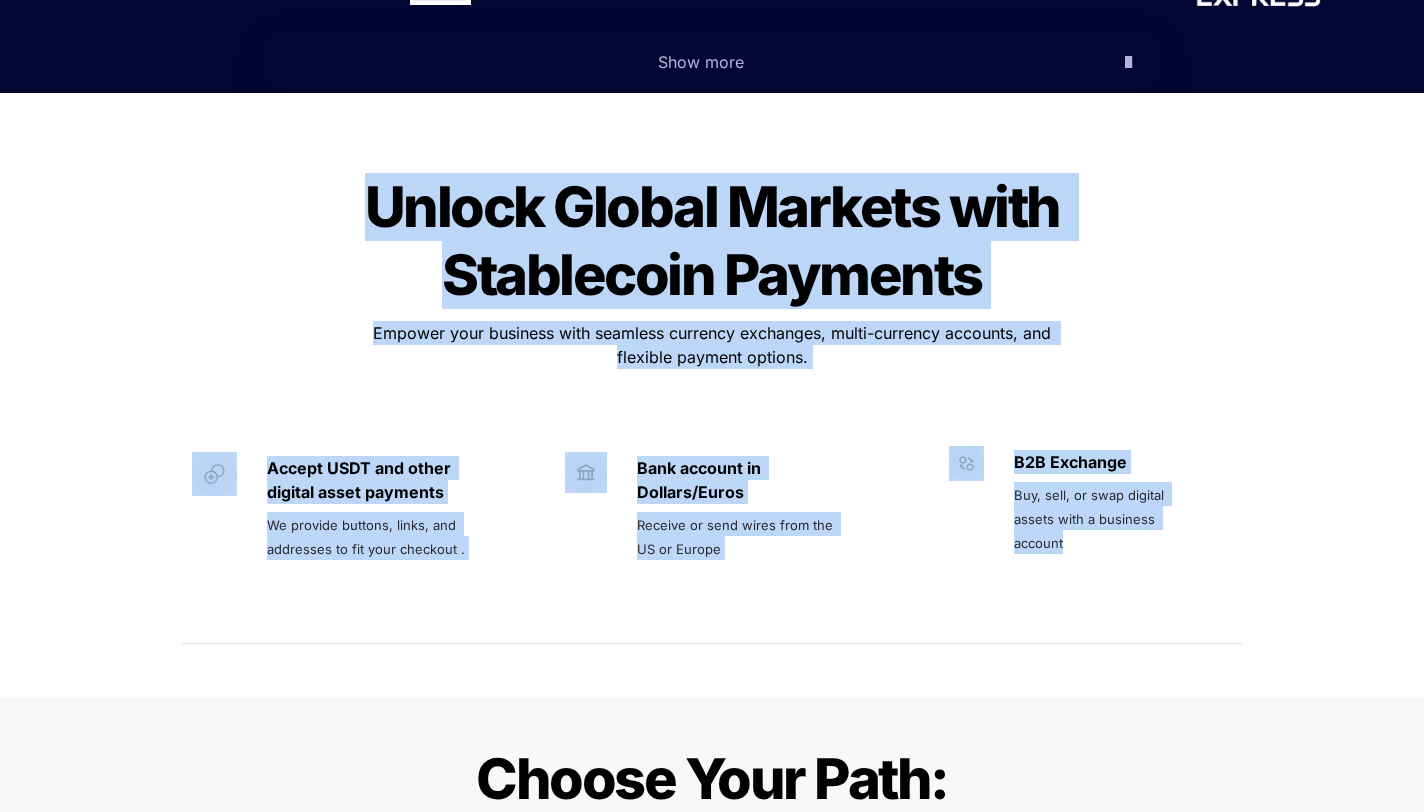 drag, startPoint x: 1024, startPoint y: 474, endPoint x: 721, endPoint y: 183, distance: 420.10712 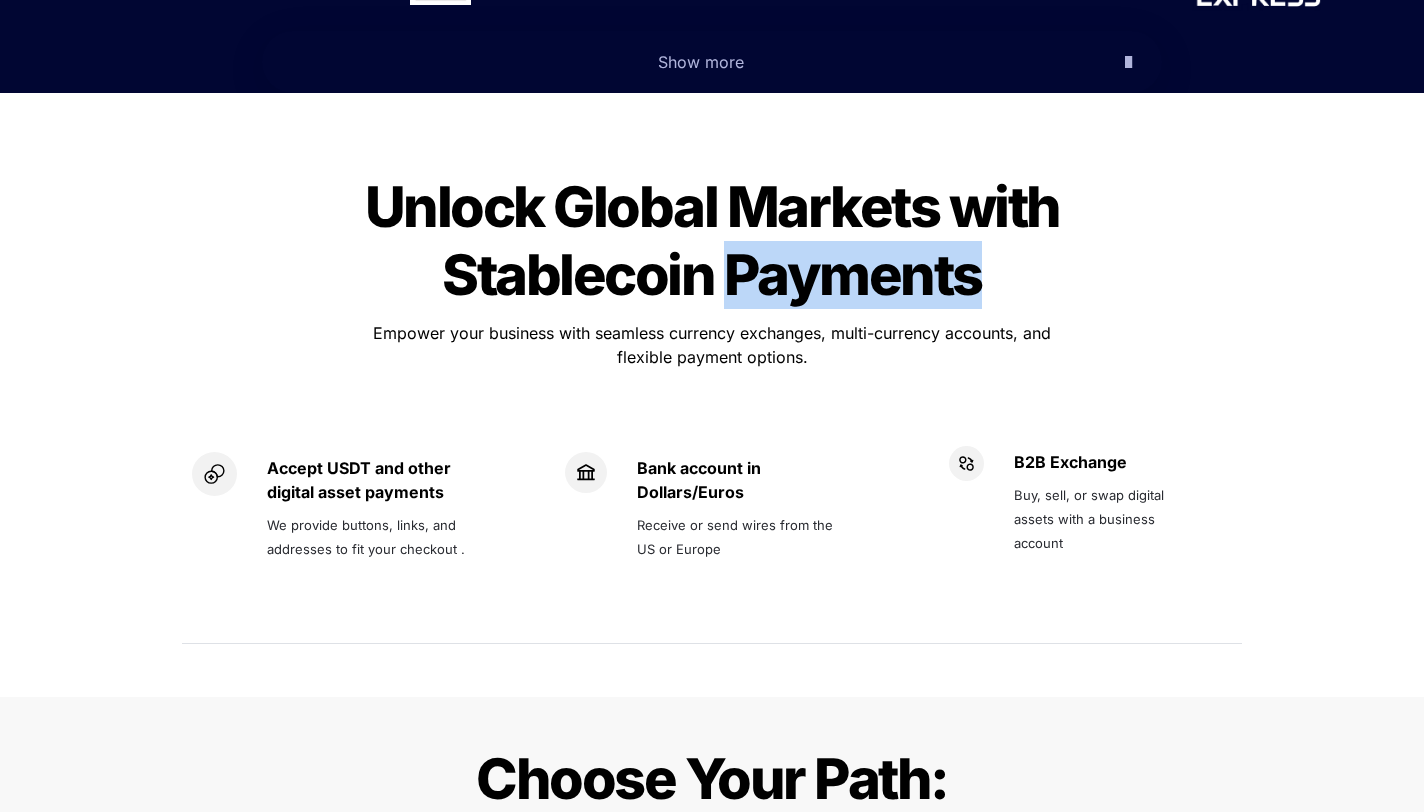 click on "Unlock Global Markets with Stablecoin Payments" at bounding box center [717, 241] 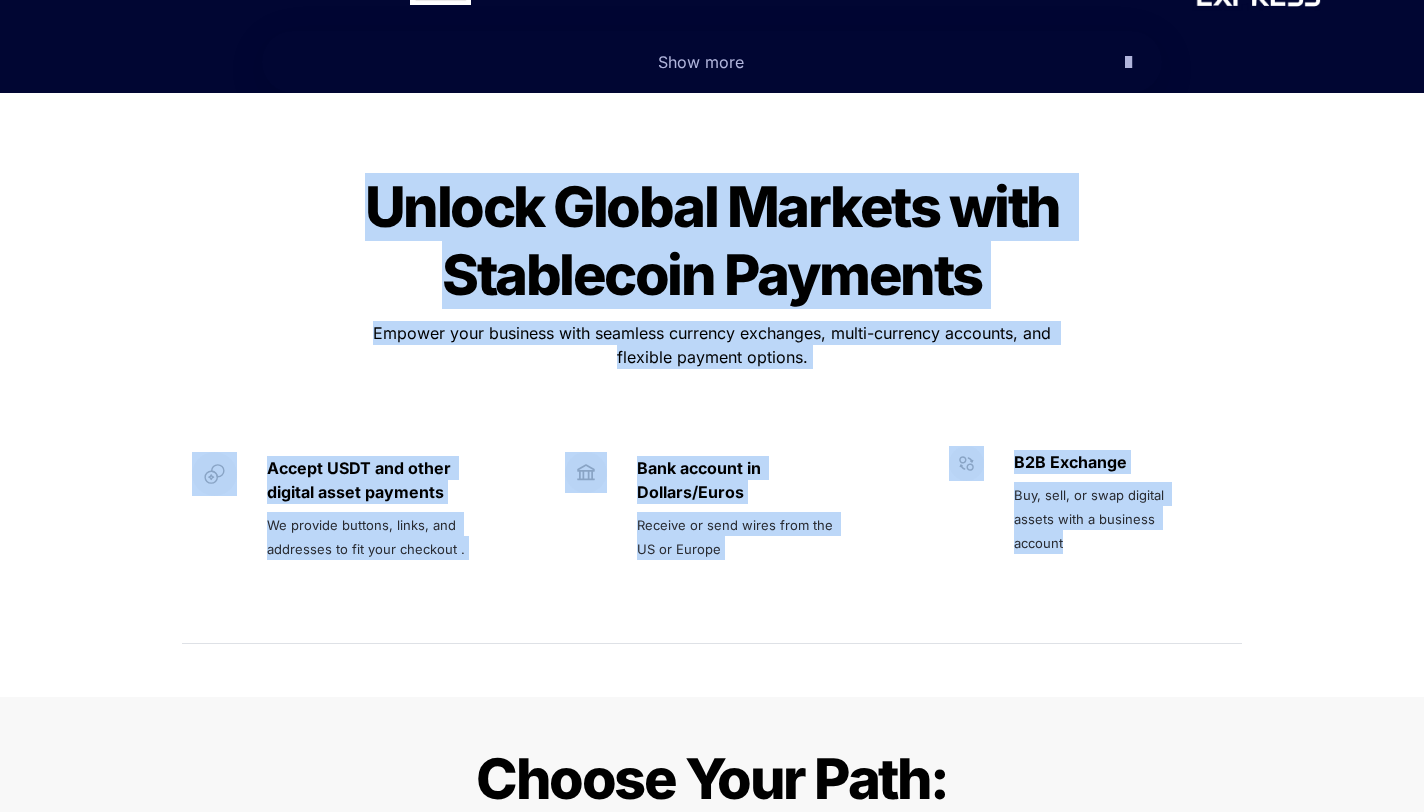 drag, startPoint x: 721, startPoint y: 183, endPoint x: 1040, endPoint y: 449, distance: 415.35165 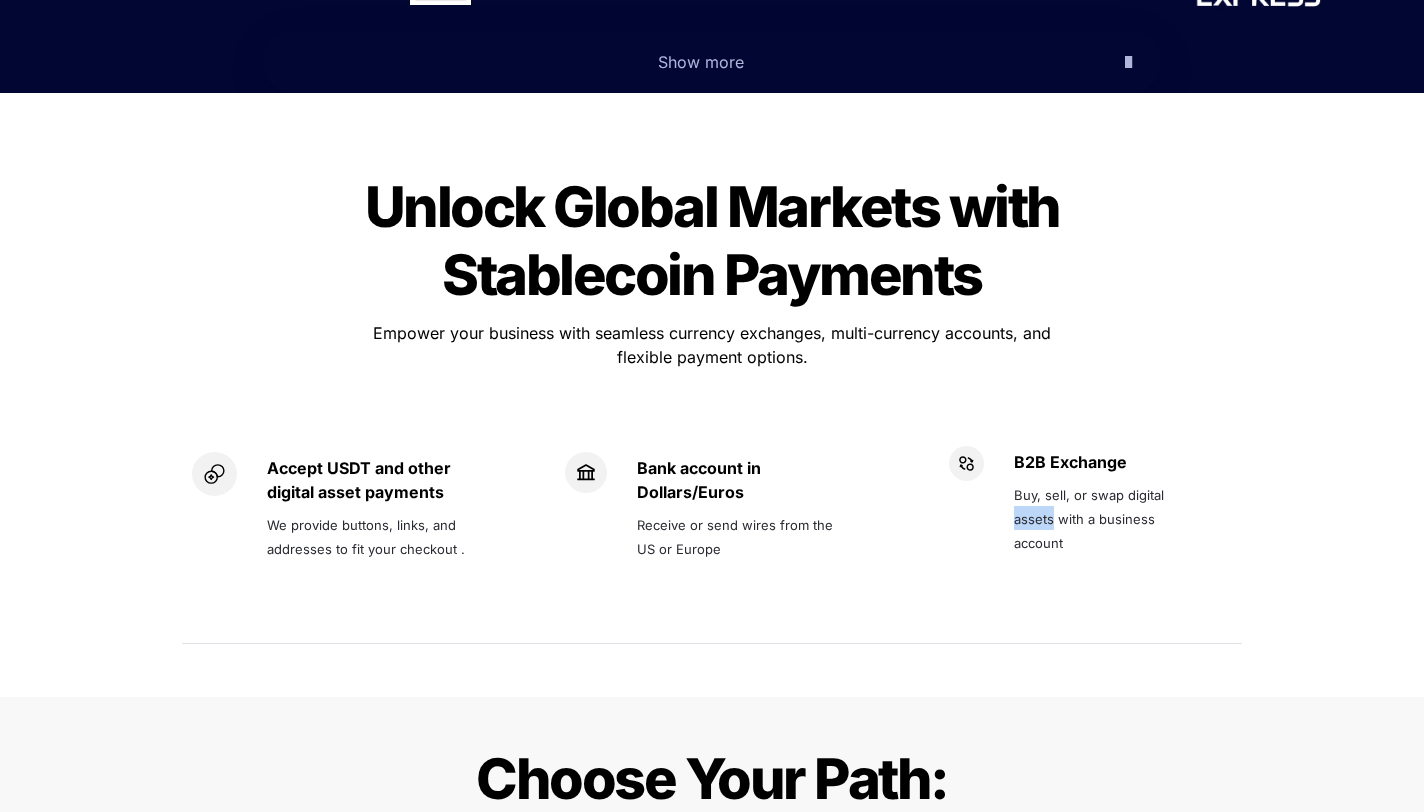 click on "Buy, sell, or swap digital assets with a business account" at bounding box center [1091, 519] 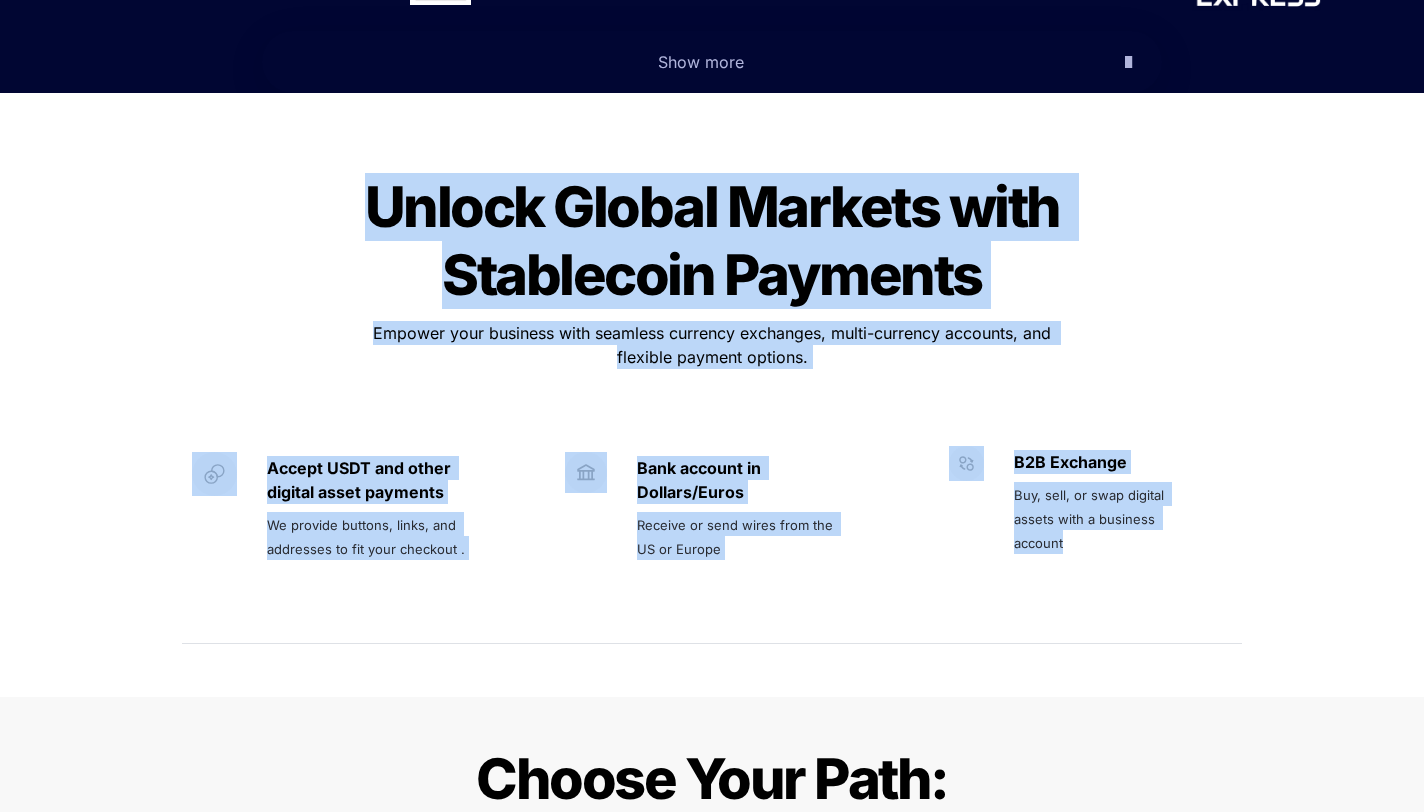 drag, startPoint x: 1040, startPoint y: 449, endPoint x: 714, endPoint y: 165, distance: 432.35632 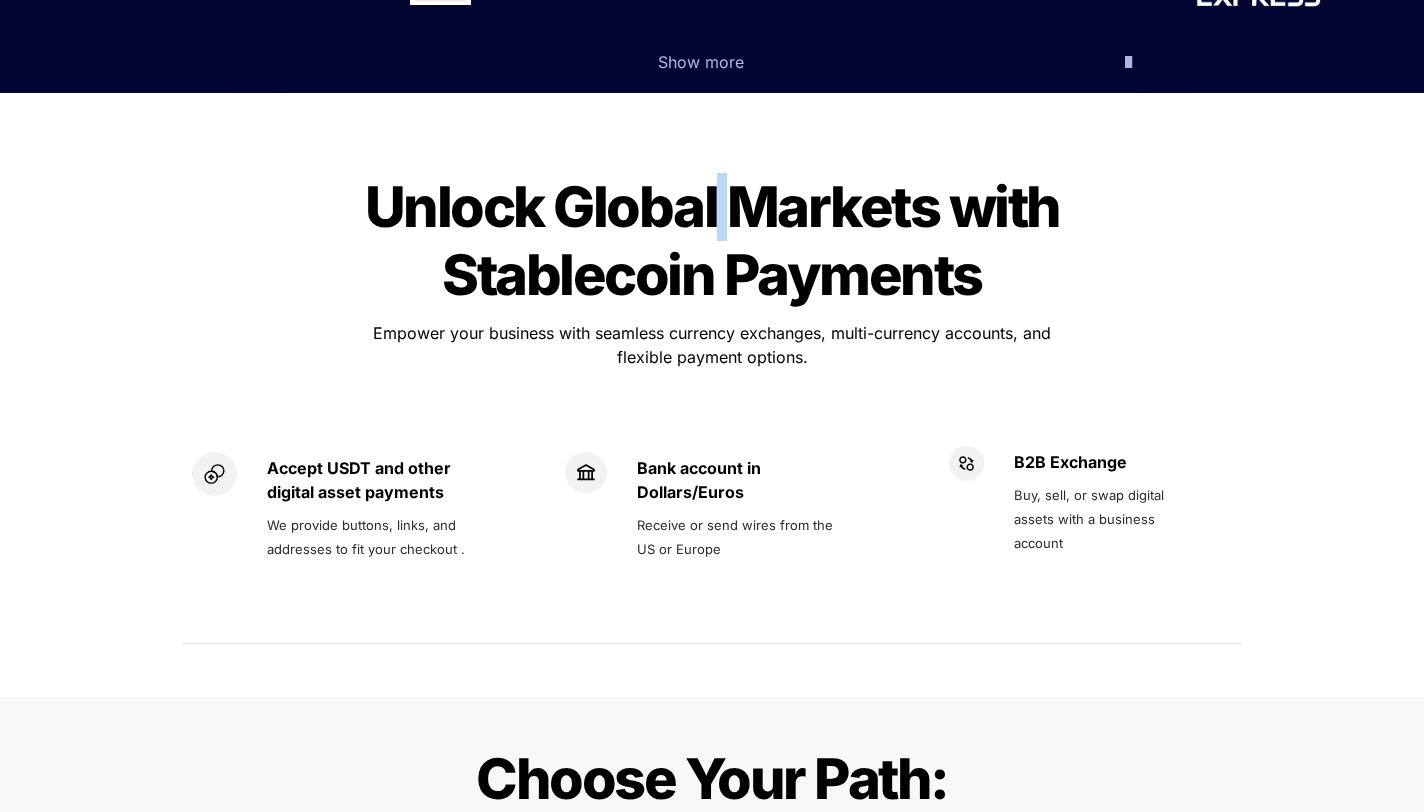 click on "Unlock Global Markets with Stablecoin Payments" at bounding box center [717, 241] 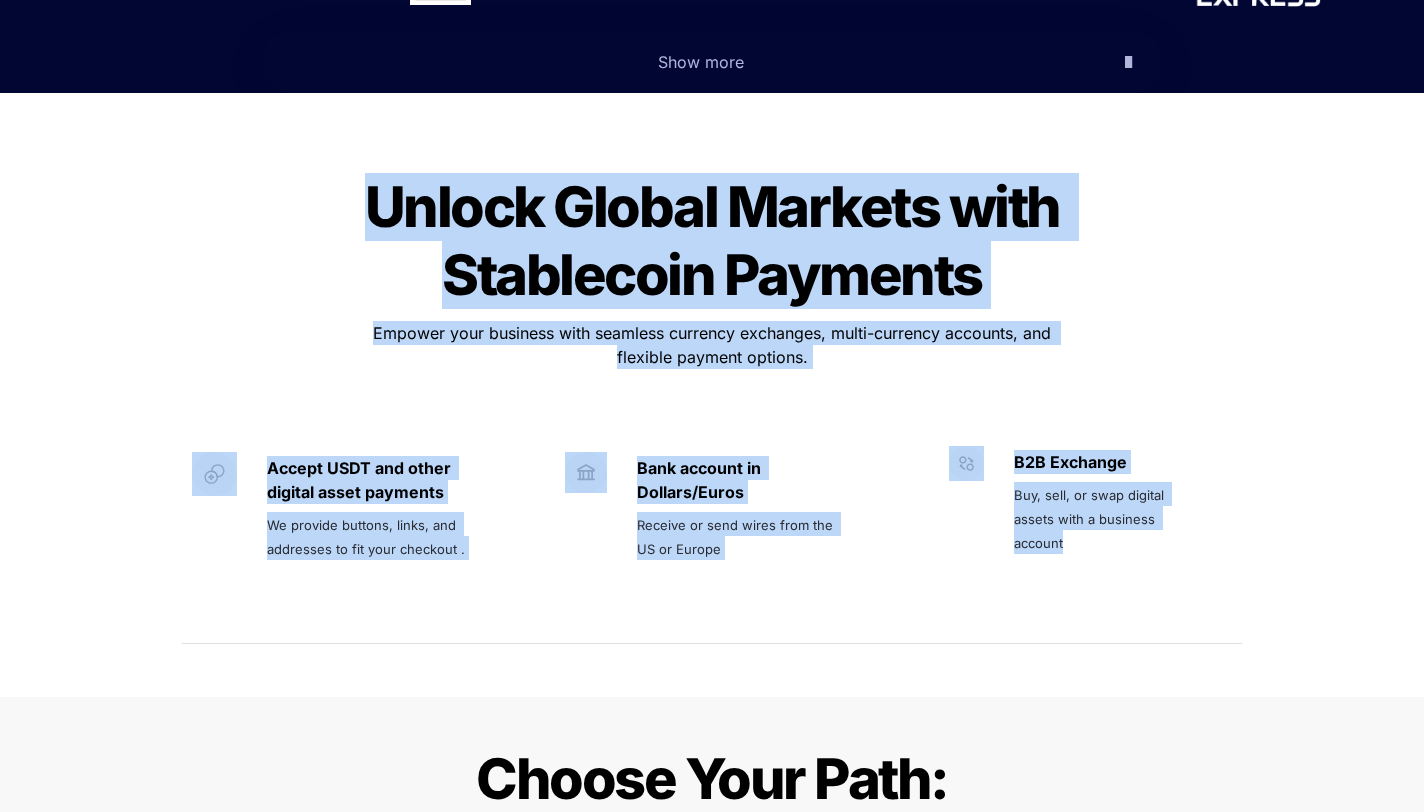 drag, startPoint x: 714, startPoint y: 165, endPoint x: 1086, endPoint y: 470, distance: 481.0499 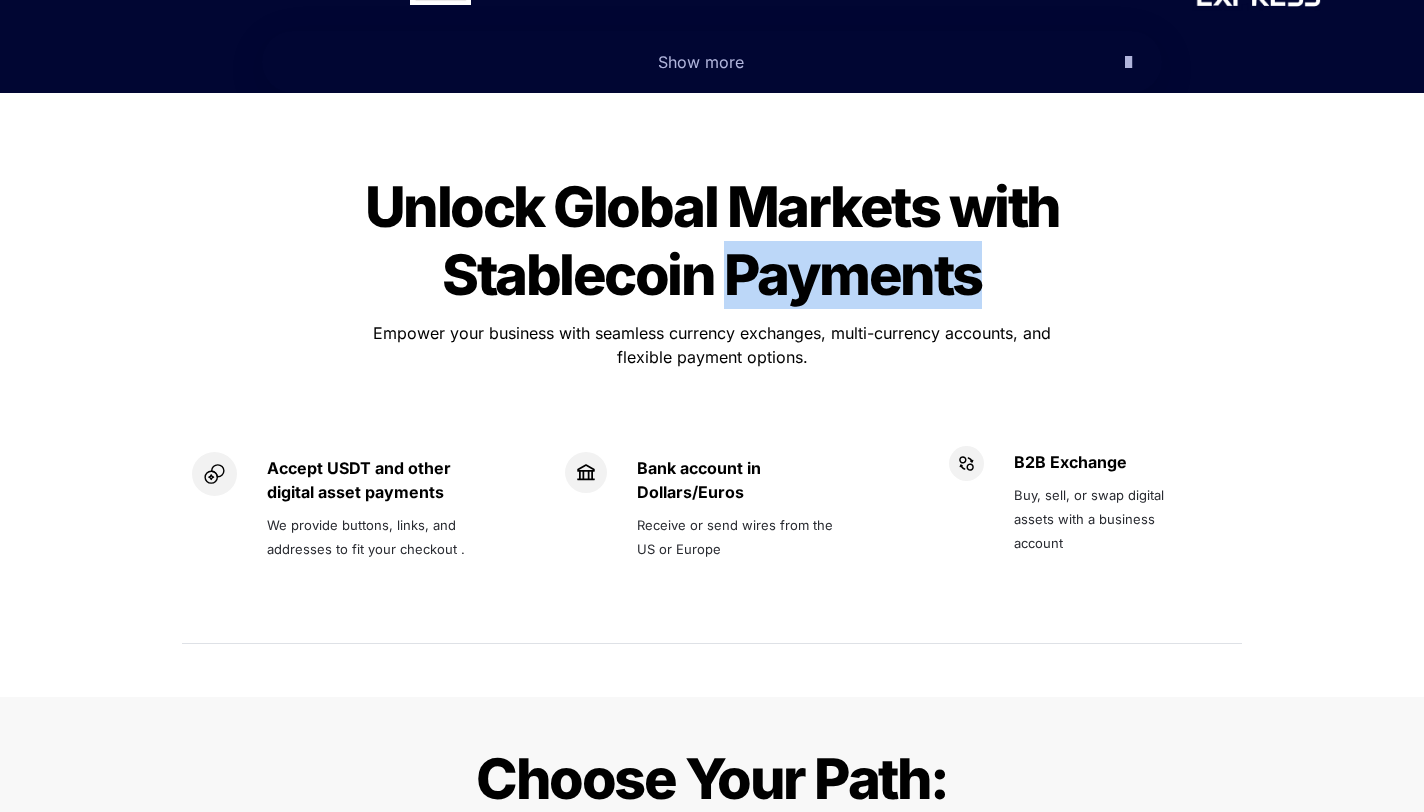 click on "Unlock Global Markets with Stablecoin Payments" at bounding box center (717, 241) 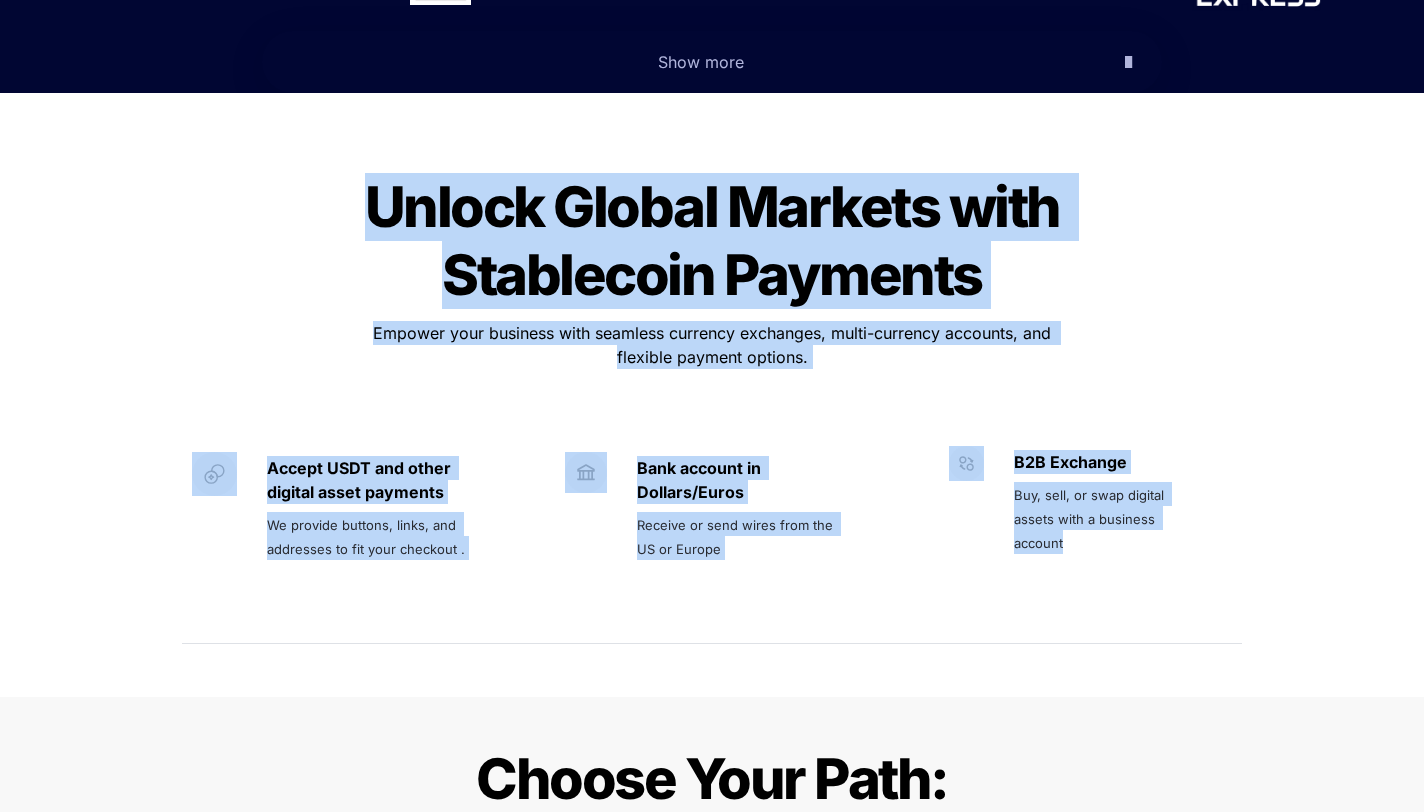 drag, startPoint x: 720, startPoint y: 183, endPoint x: 1077, endPoint y: 447, distance: 444.01013 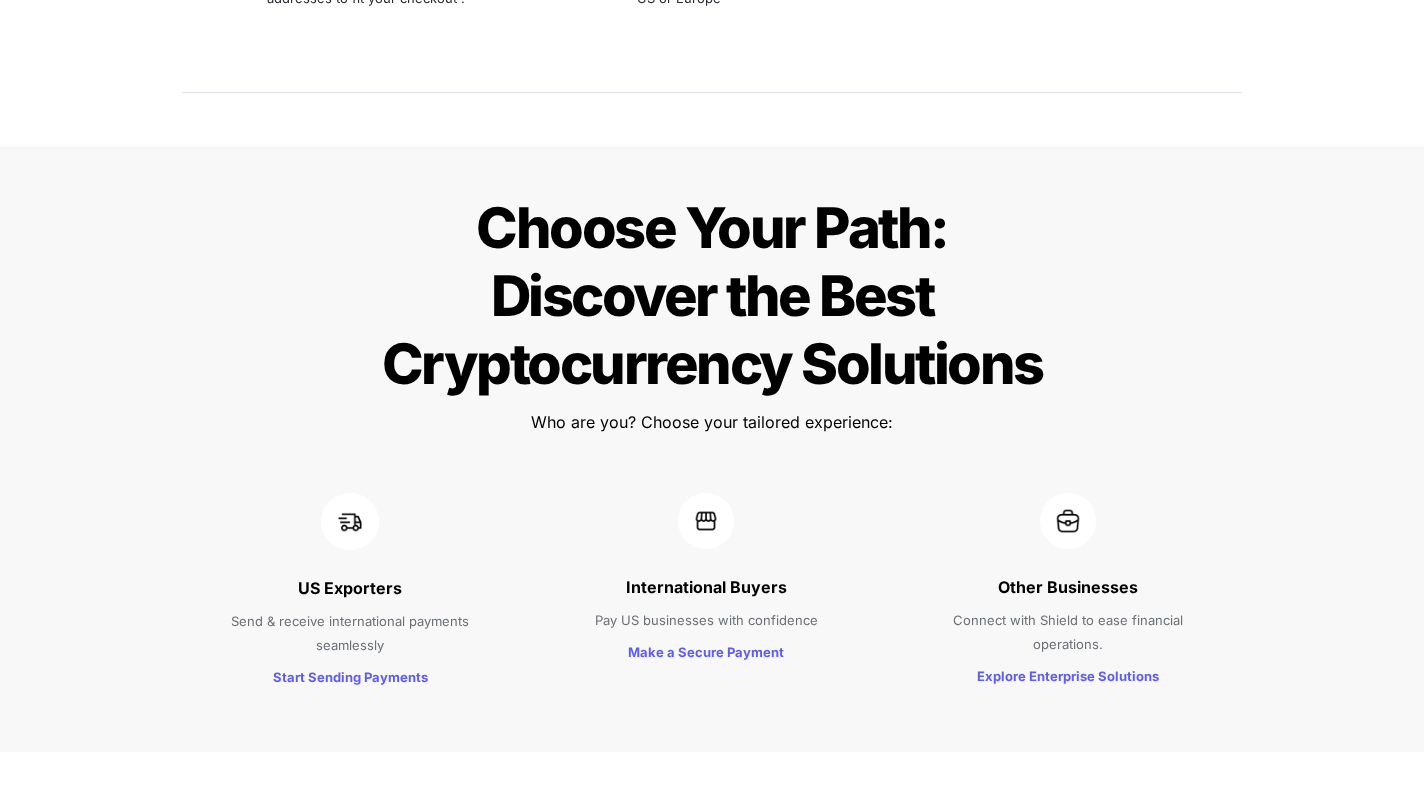 scroll, scrollTop: 1816, scrollLeft: 0, axis: vertical 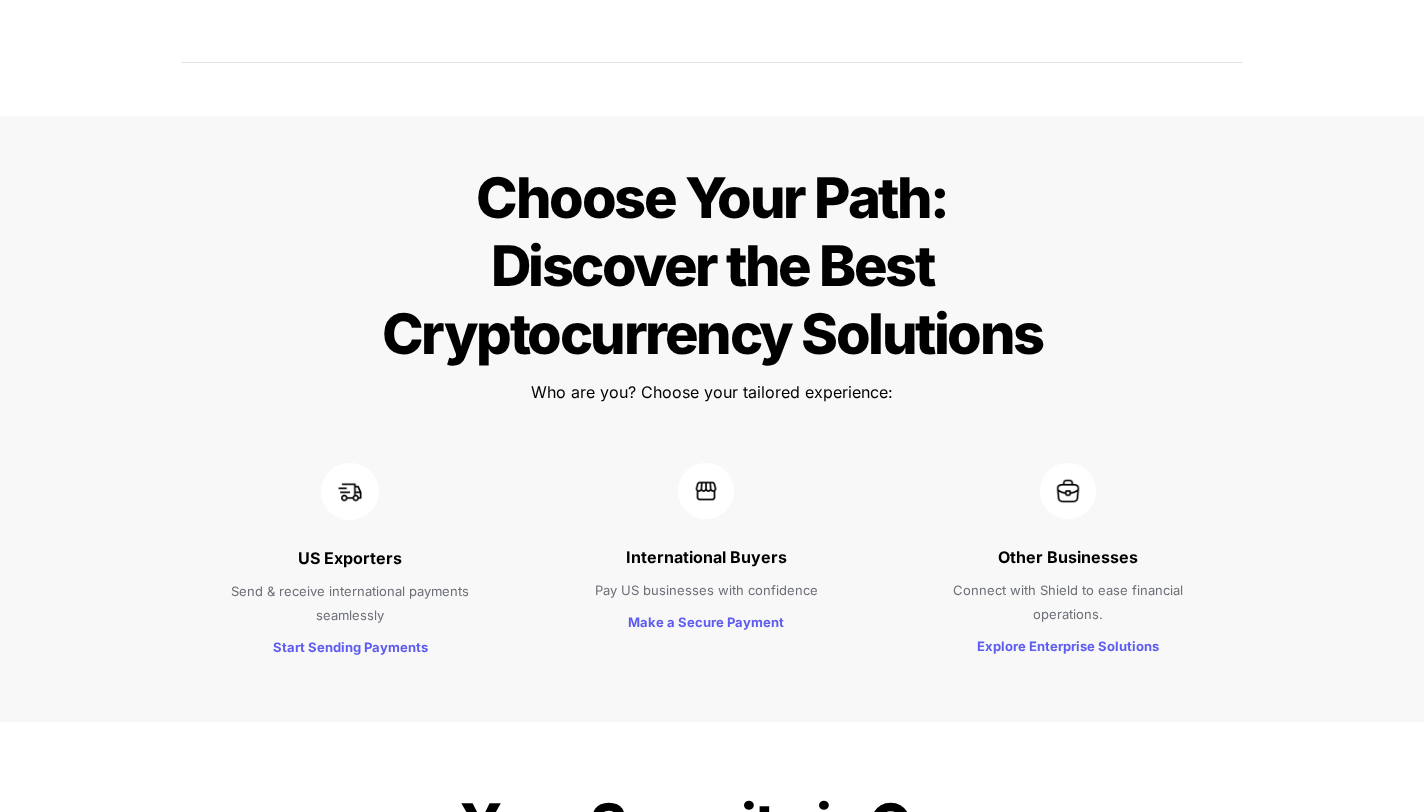 click on "Choose Your Path: Discover the Best Cryptocurrency Solutions" at bounding box center (712, 266) 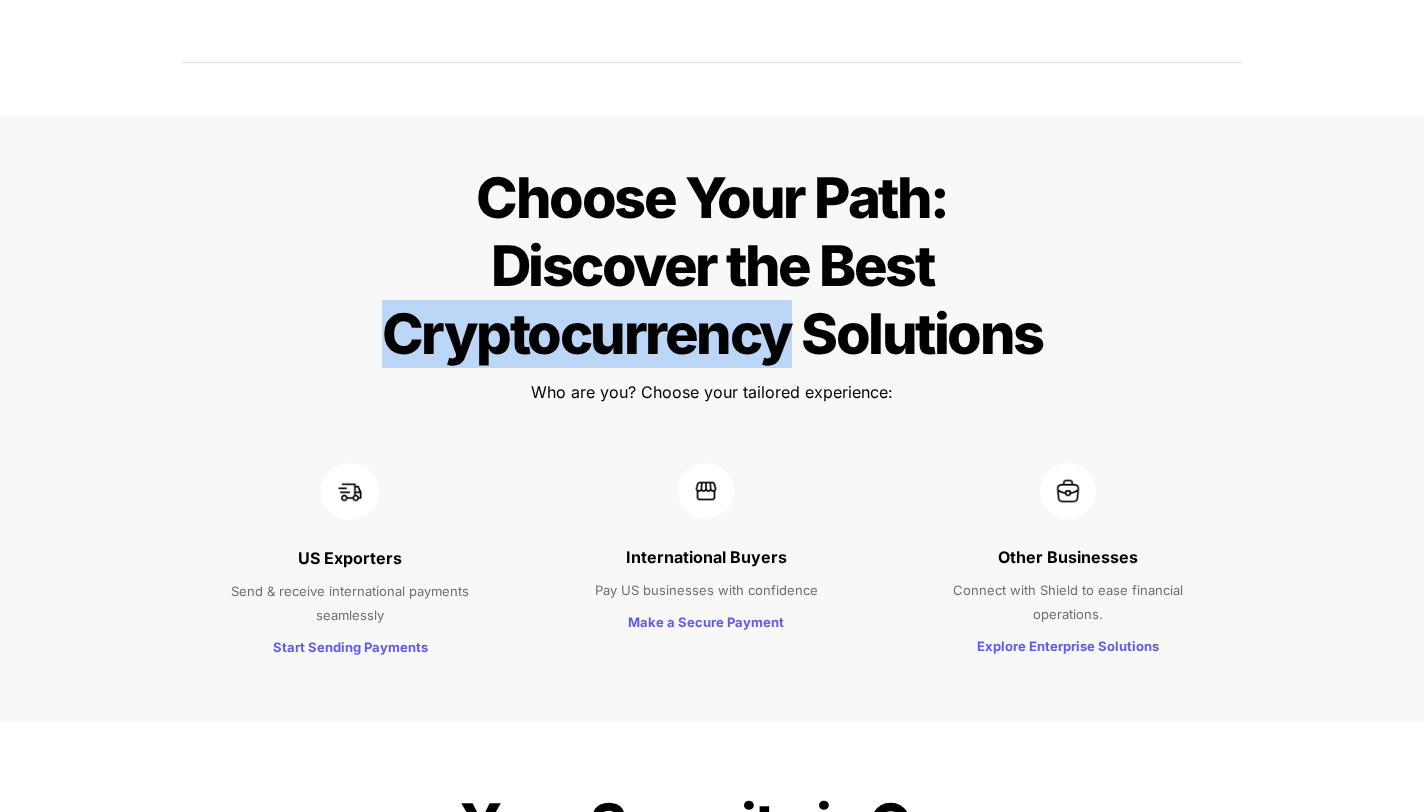 click on "Choose Your Path: Discover the Best Cryptocurrency Solutions" at bounding box center [712, 266] 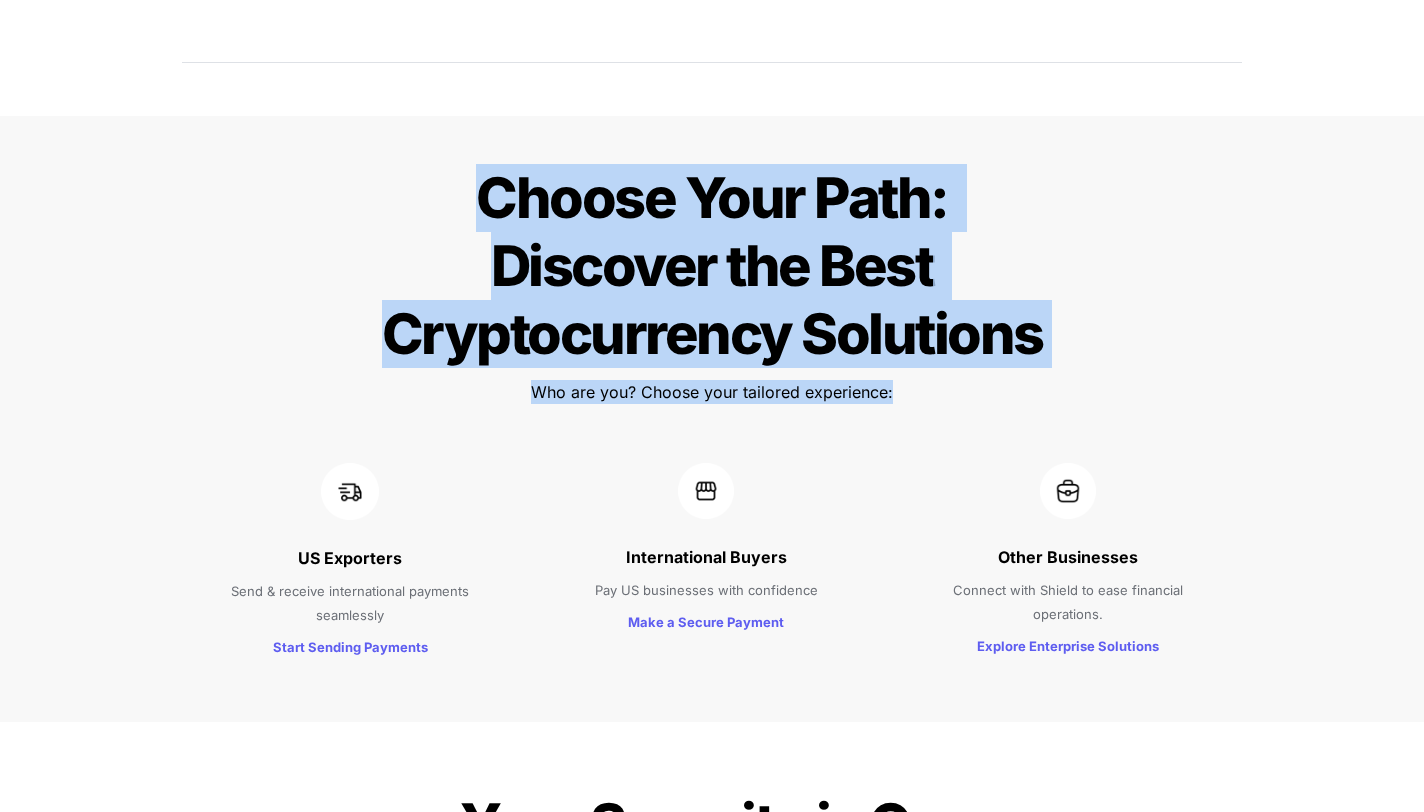 drag, startPoint x: 656, startPoint y: 261, endPoint x: 684, endPoint y: 331, distance: 75.39231 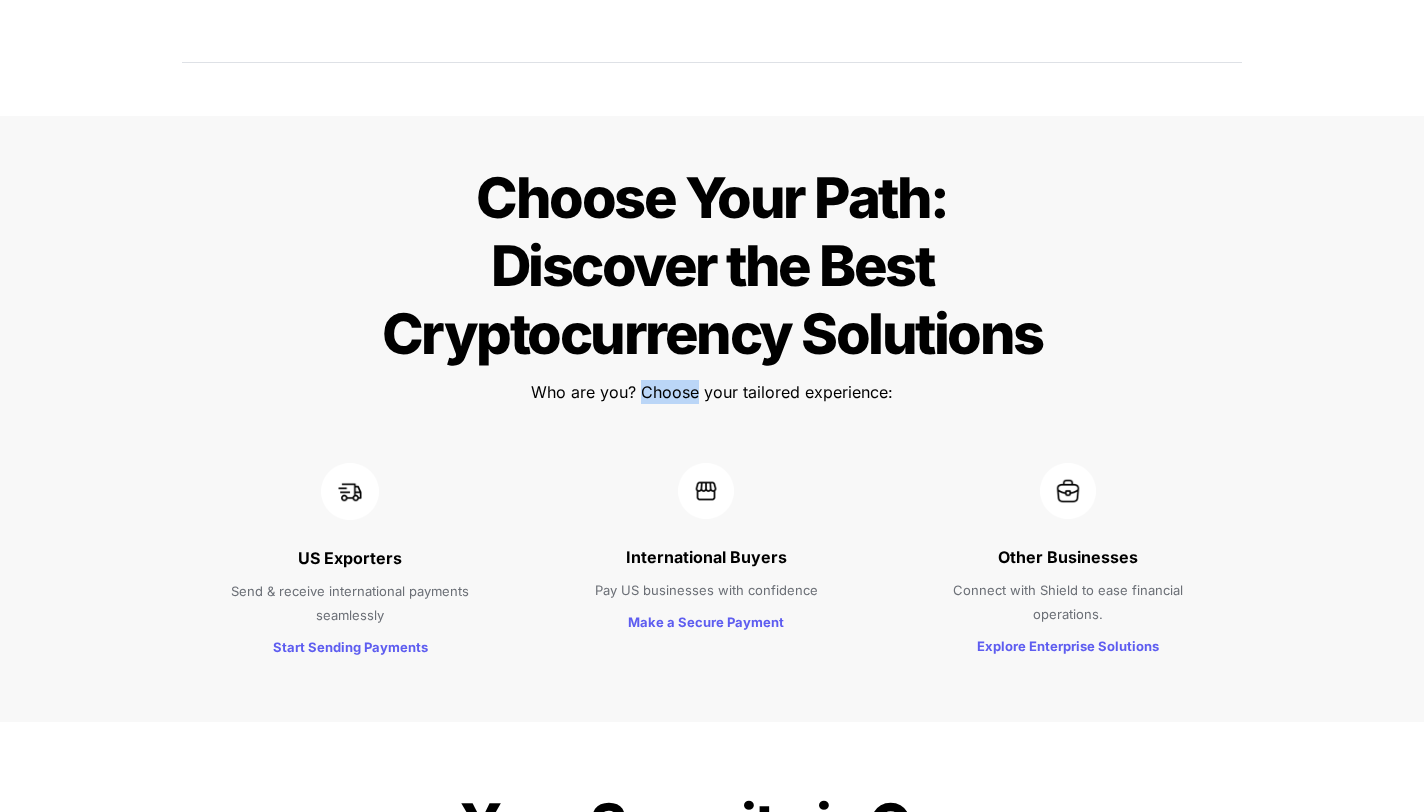 click on "Who are you? Choose your tailored experience:" at bounding box center [712, 392] 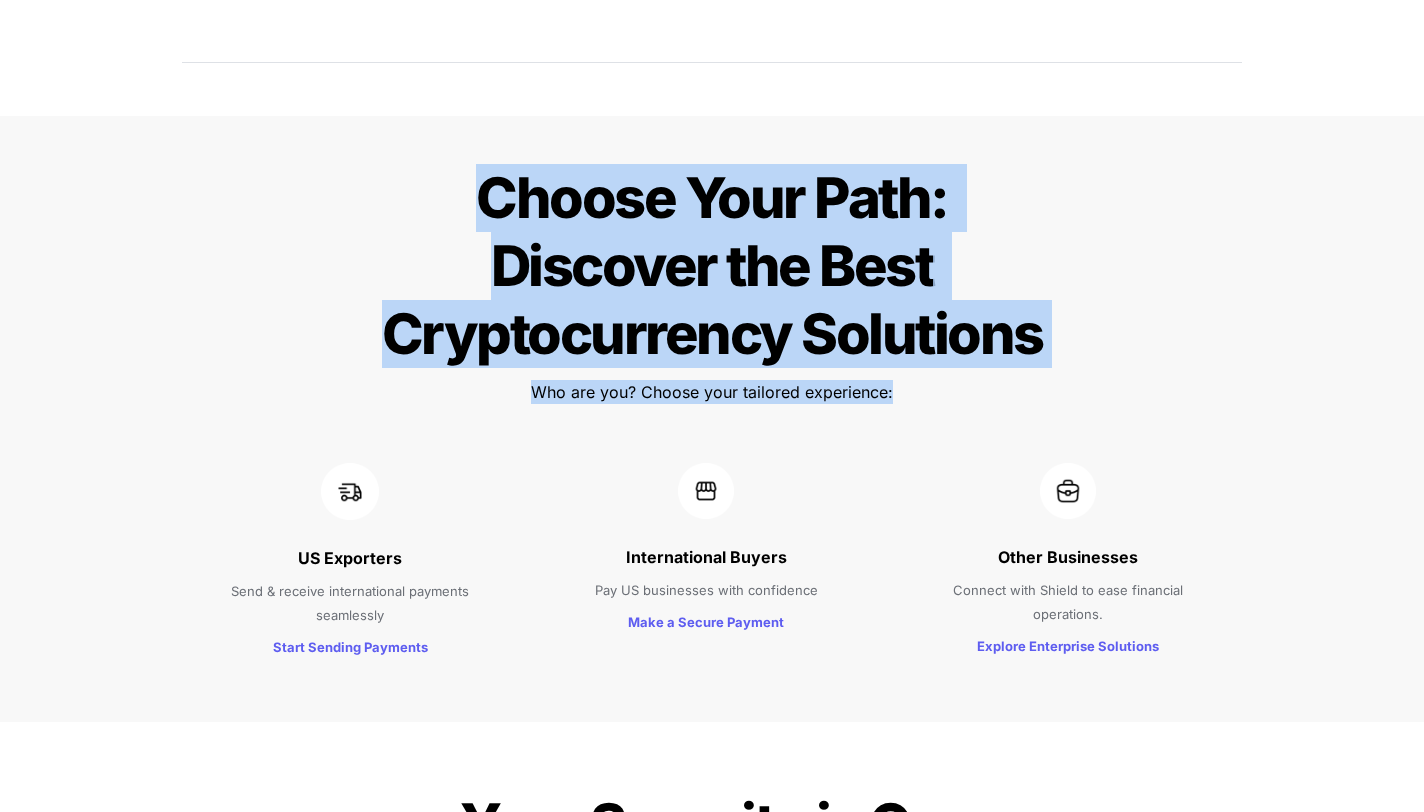 drag, startPoint x: 684, startPoint y: 331, endPoint x: 645, endPoint y: 115, distance: 219.4926 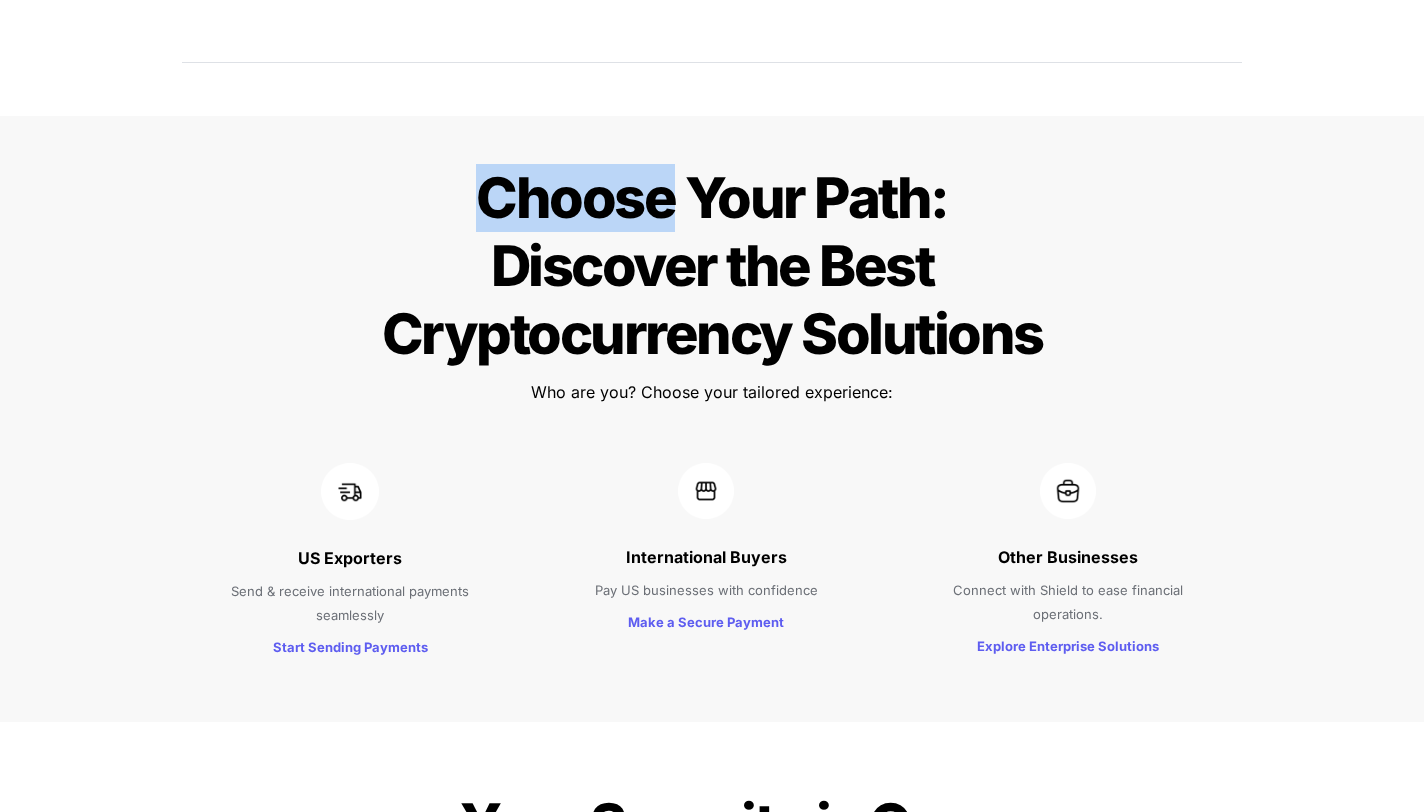 click on "Choose Your Path: Discover the Best Cryptocurrency Solutions" at bounding box center (712, 266) 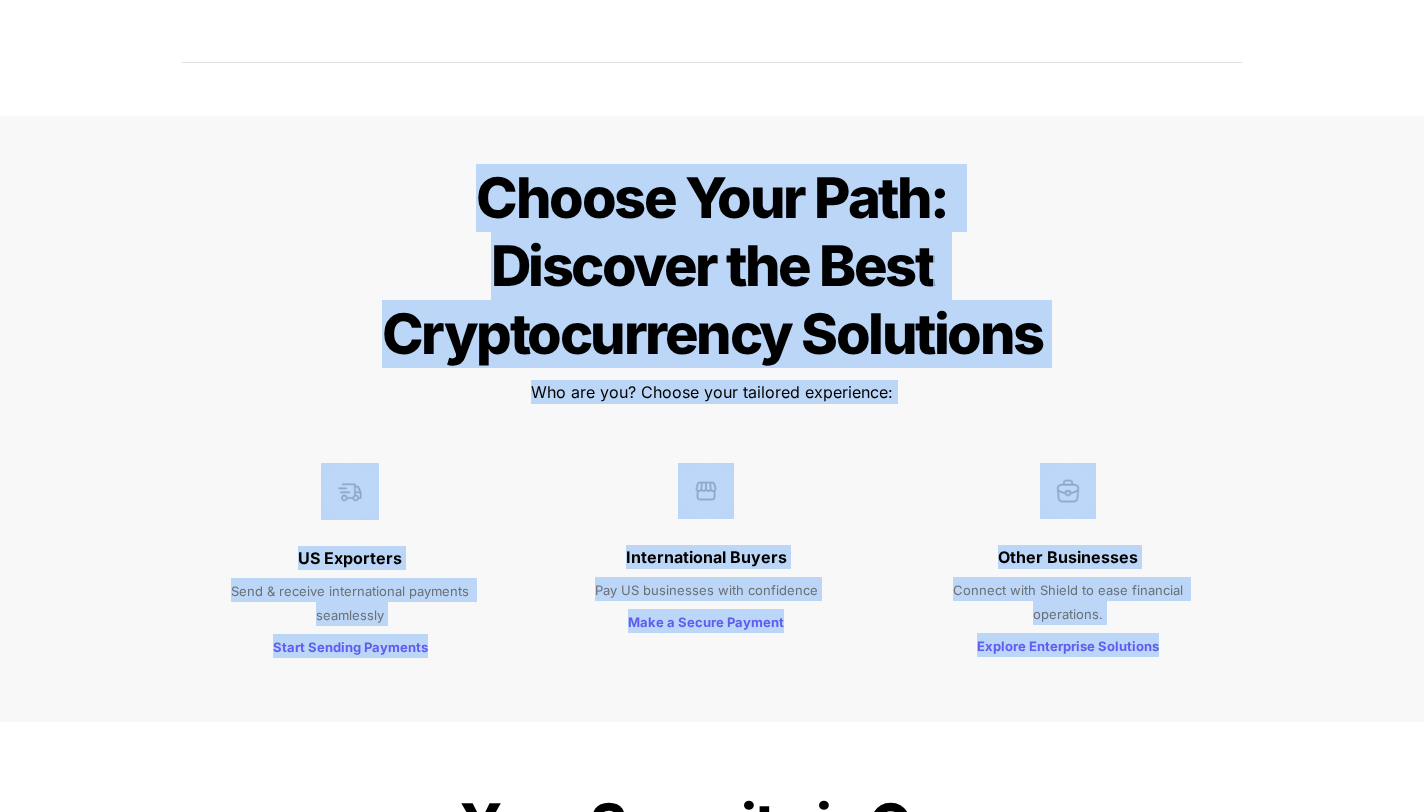 drag, startPoint x: 645, startPoint y: 116, endPoint x: 1204, endPoint y: 609, distance: 745.33887 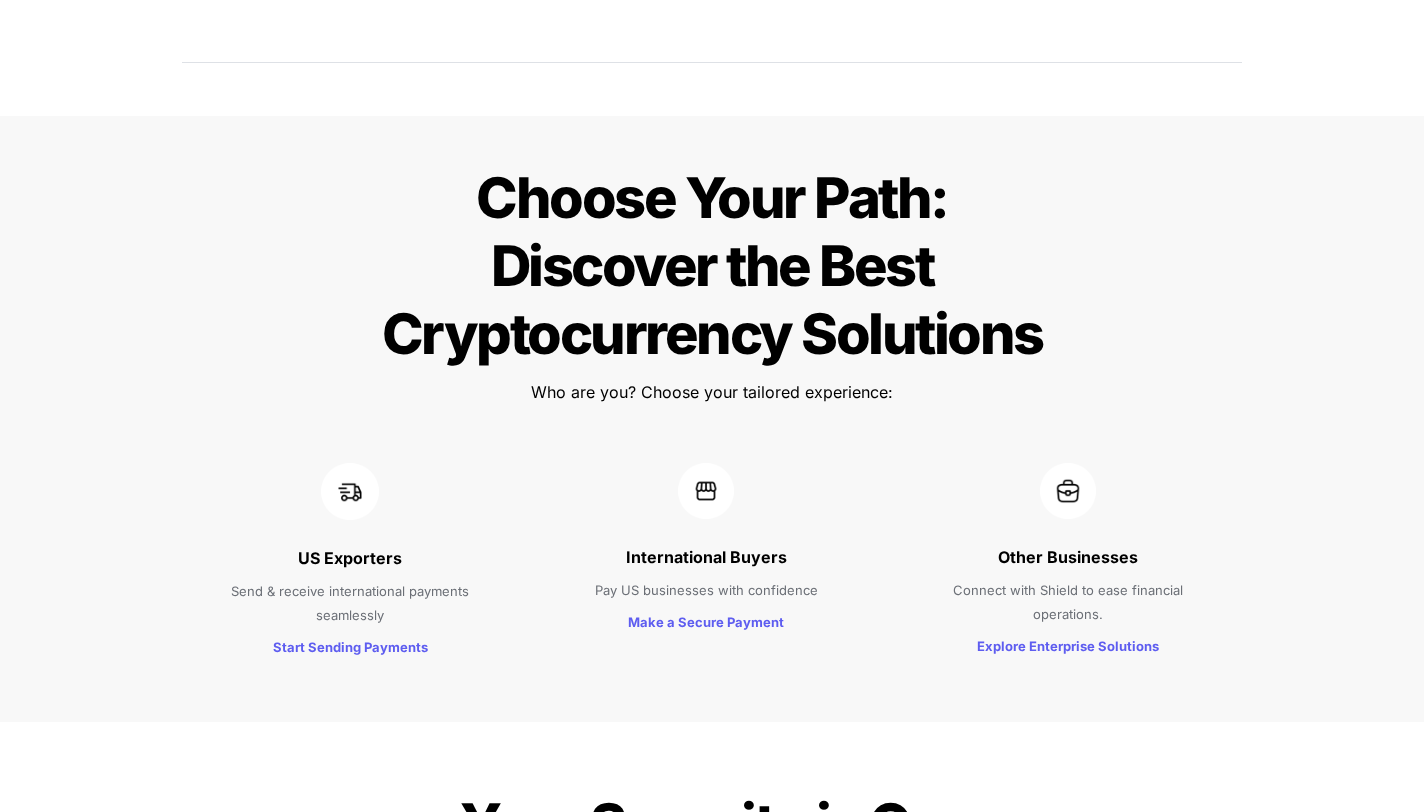 click on "Other Businesses Connect with Shield to ease financial operations. Explore Enterprise Solutions" at bounding box center [1068, 562] 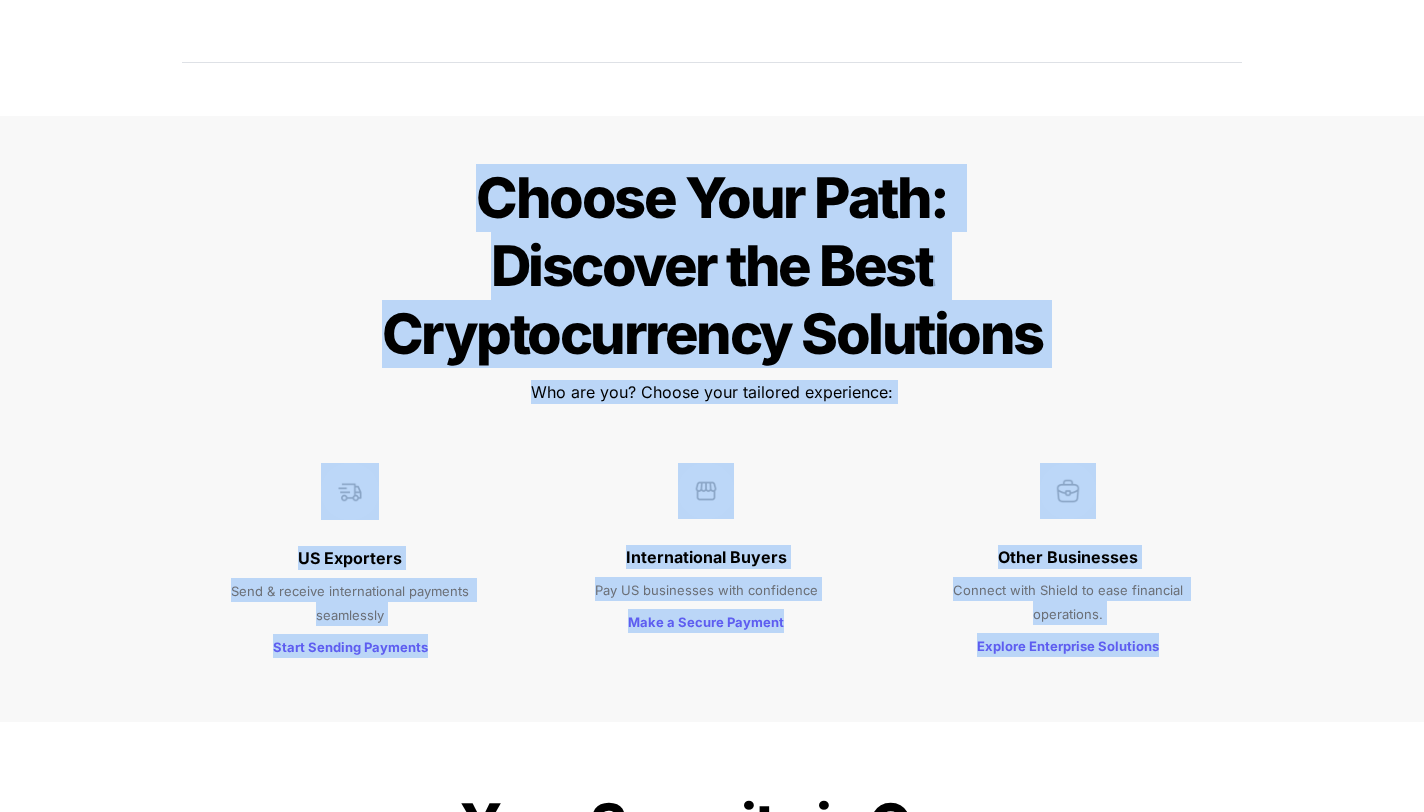 drag, startPoint x: 1204, startPoint y: 609, endPoint x: 532, endPoint y: 209, distance: 782.0384 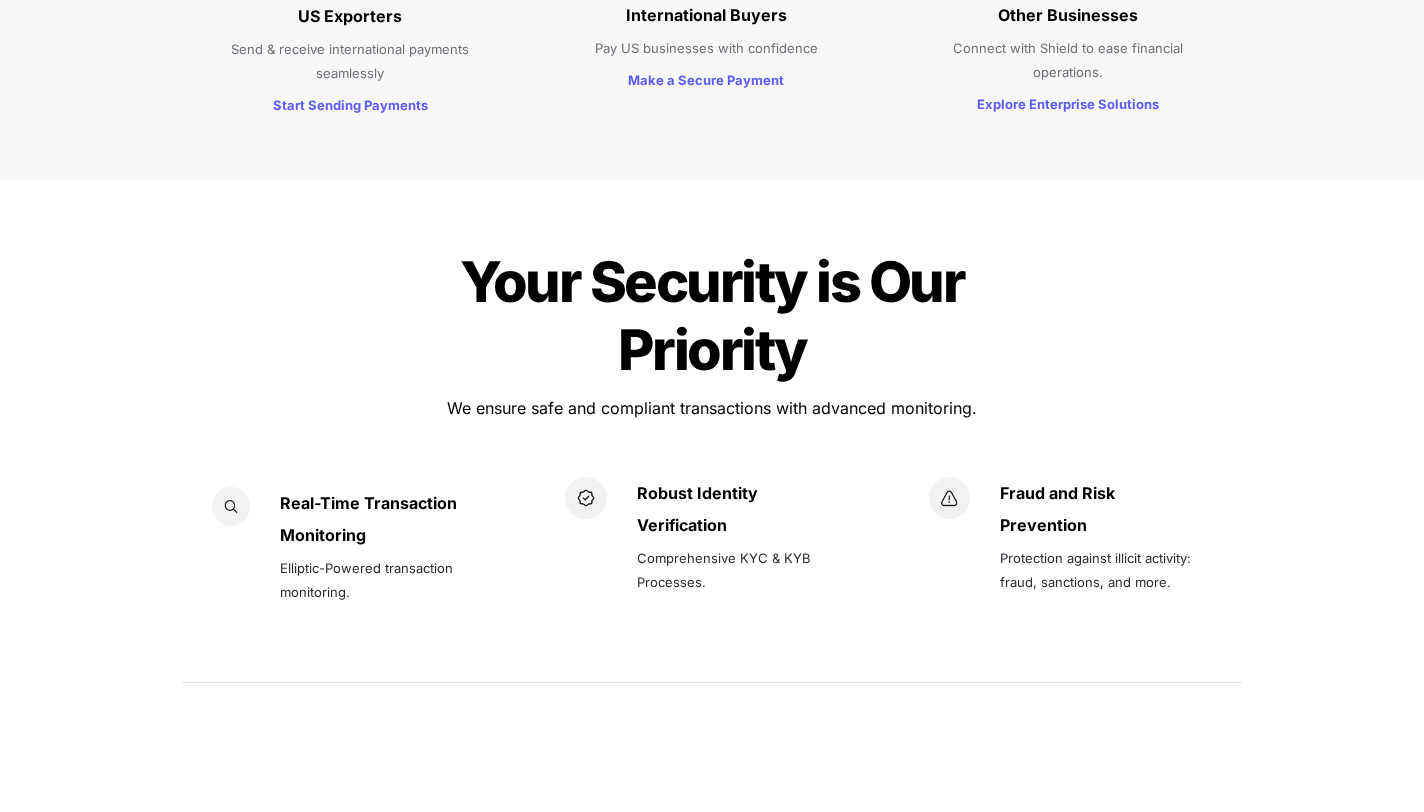 scroll, scrollTop: 2361, scrollLeft: 0, axis: vertical 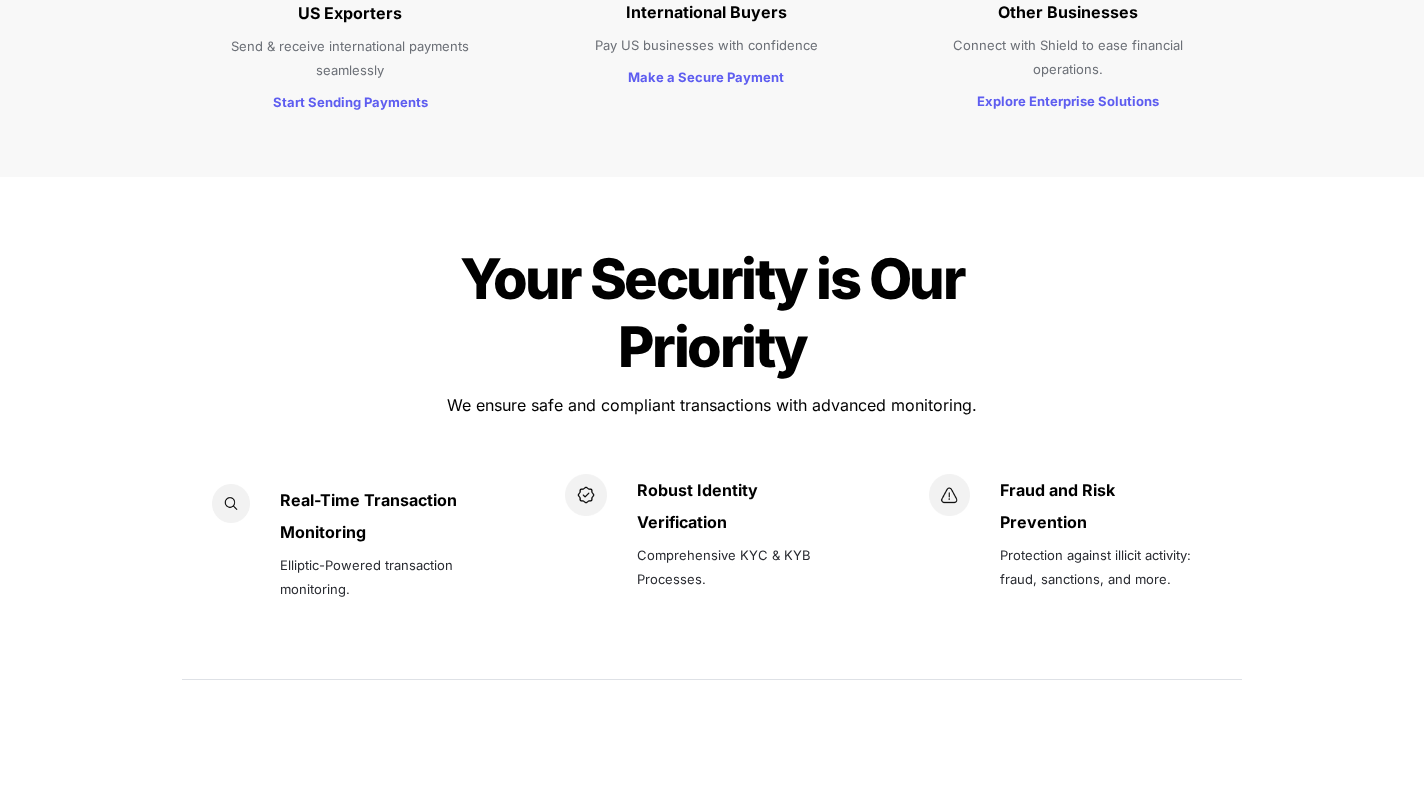 click on "Your Security is Our Priority" at bounding box center [717, 313] 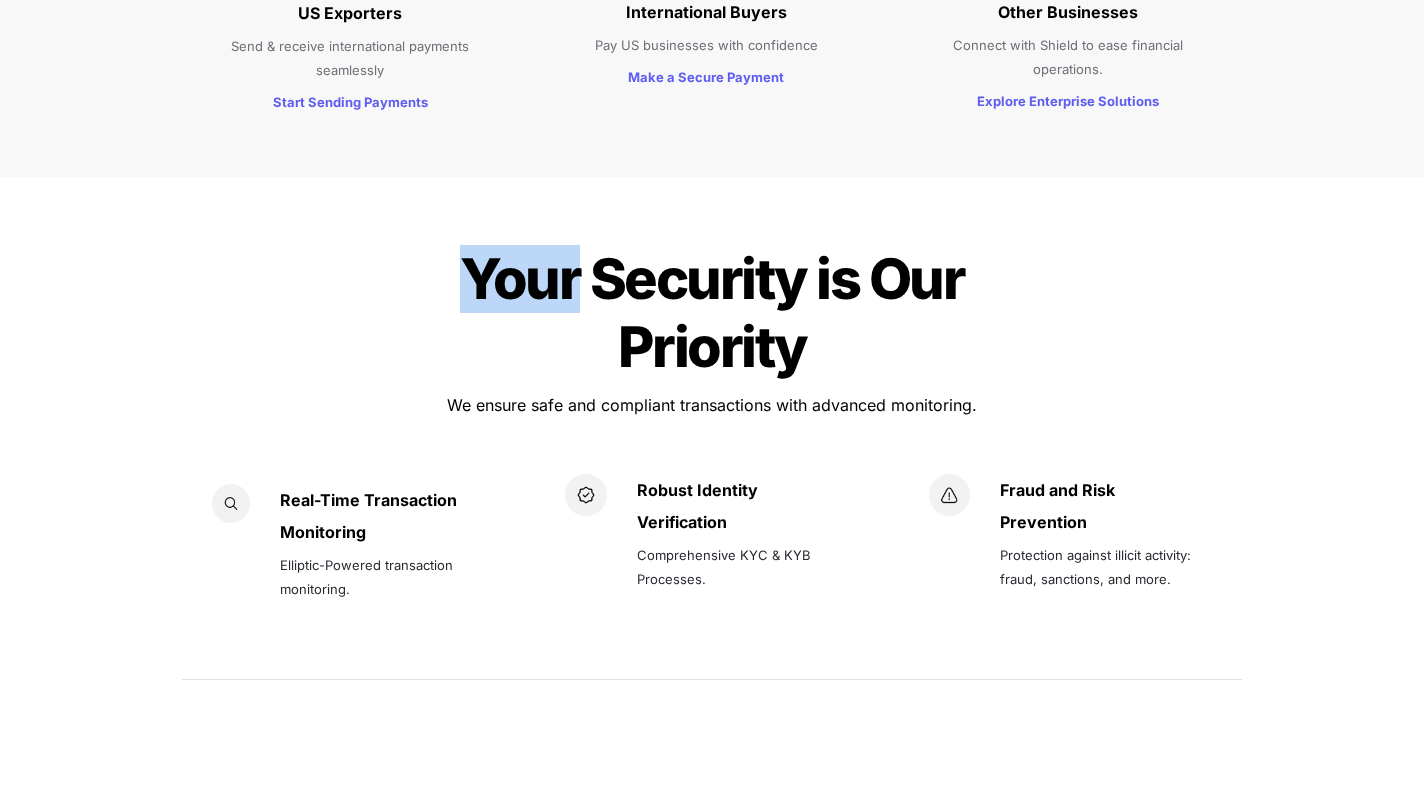 click on "Your Security is Our Priority" at bounding box center [717, 313] 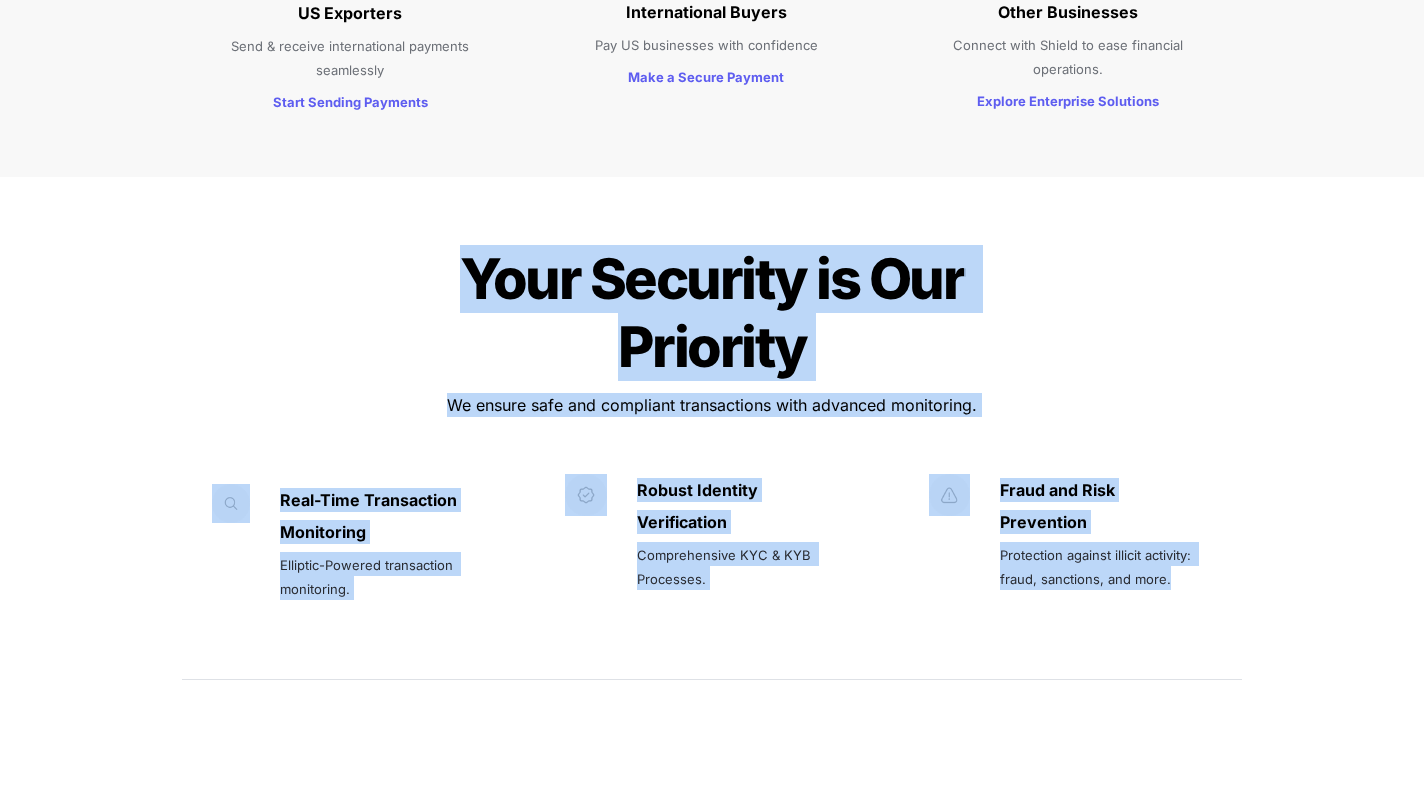 drag, startPoint x: 511, startPoint y: 197, endPoint x: 1079, endPoint y: 503, distance: 645.1821 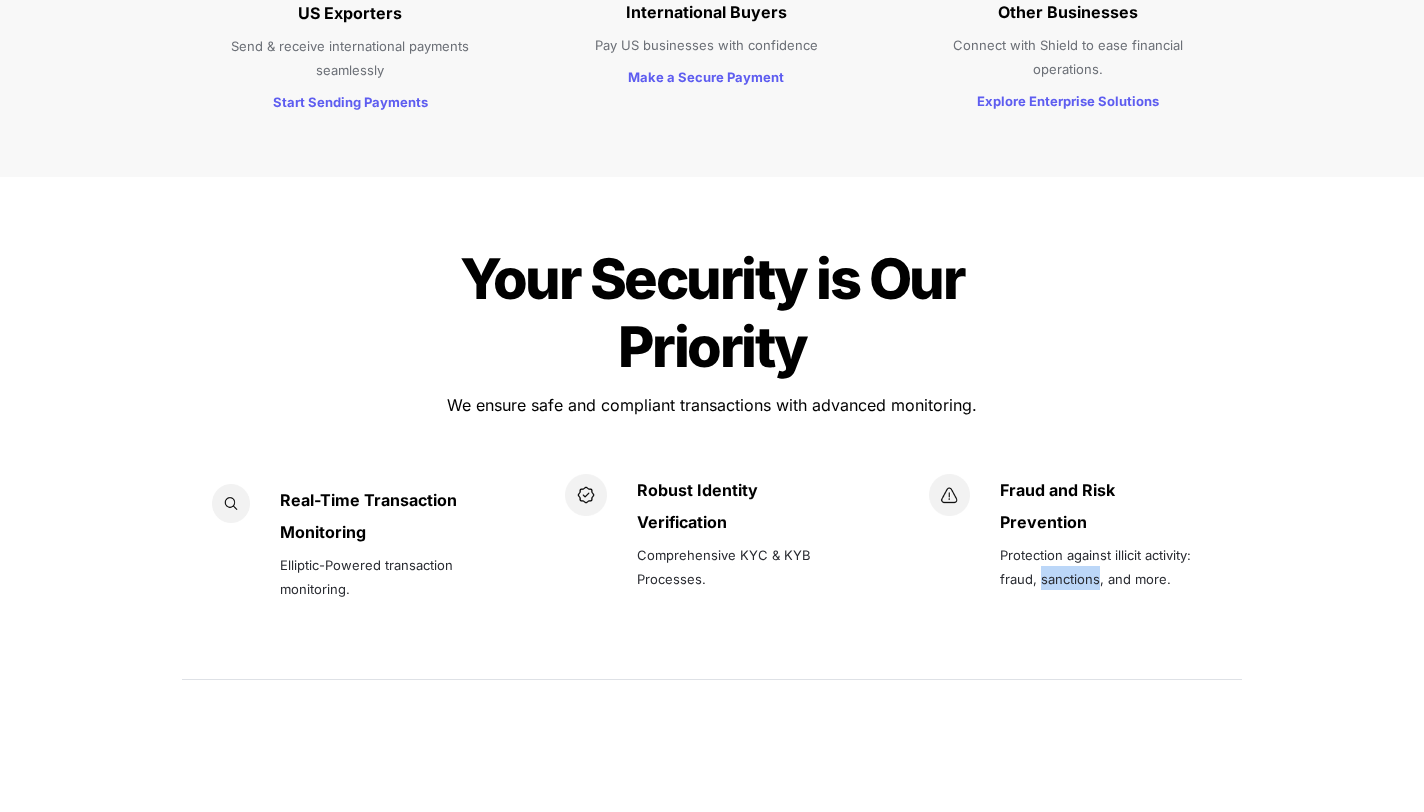 click on "Protection against illicit activity: fraud, sanctions, and more." at bounding box center (1097, 567) 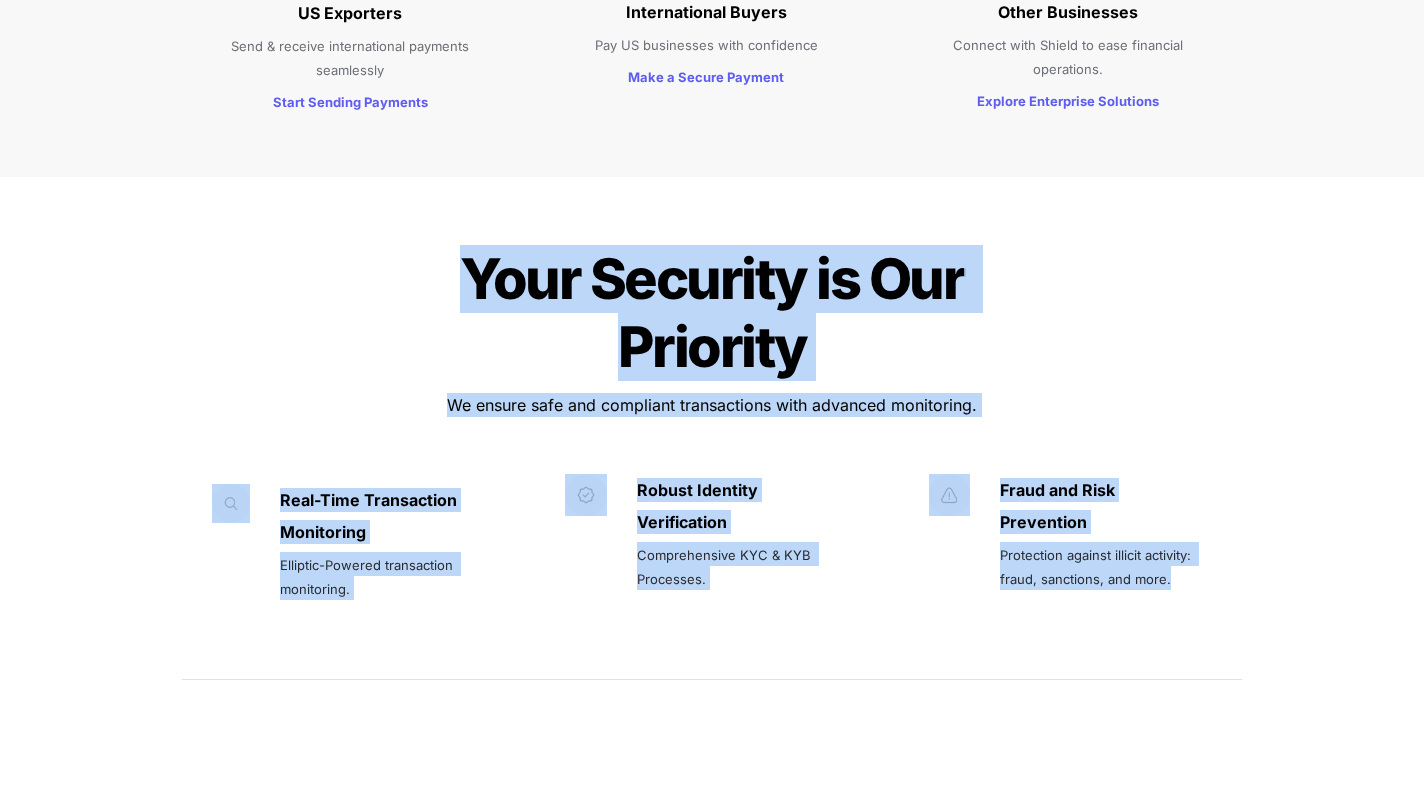 drag, startPoint x: 1079, startPoint y: 503, endPoint x: 641, endPoint y: 174, distance: 547.8002 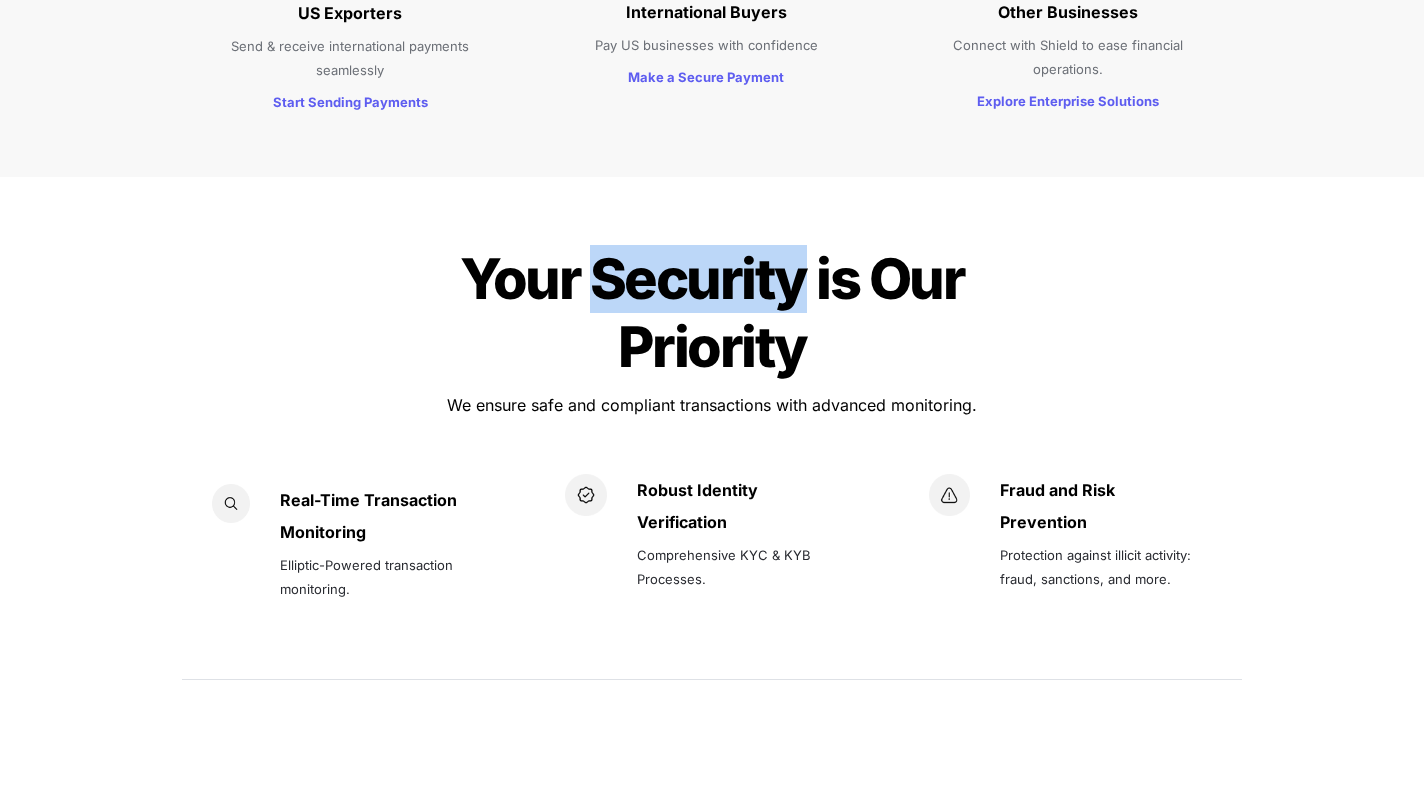 click on "Your Security is Our Priority" at bounding box center (717, 313) 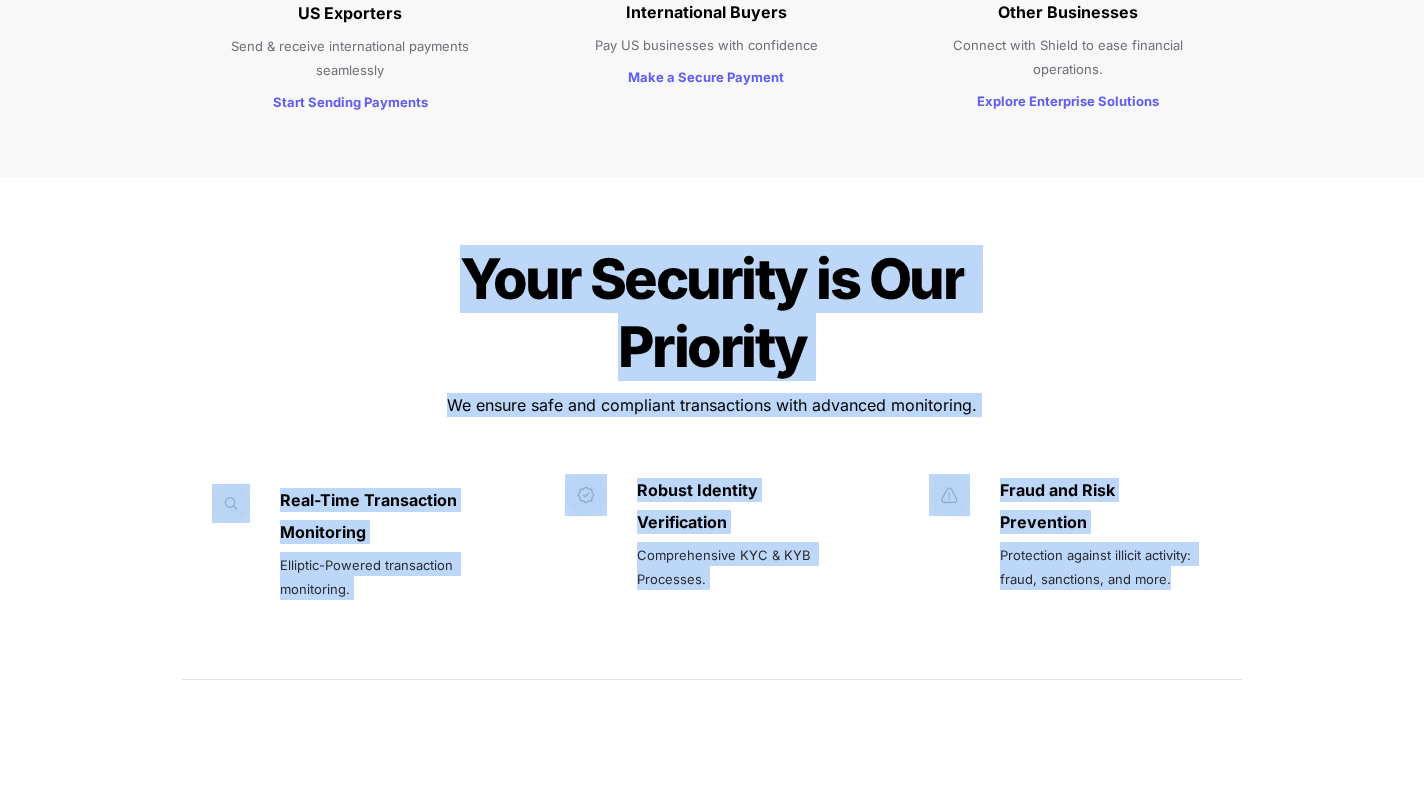 drag, startPoint x: 650, startPoint y: 202, endPoint x: 1048, endPoint y: 497, distance: 495.4079 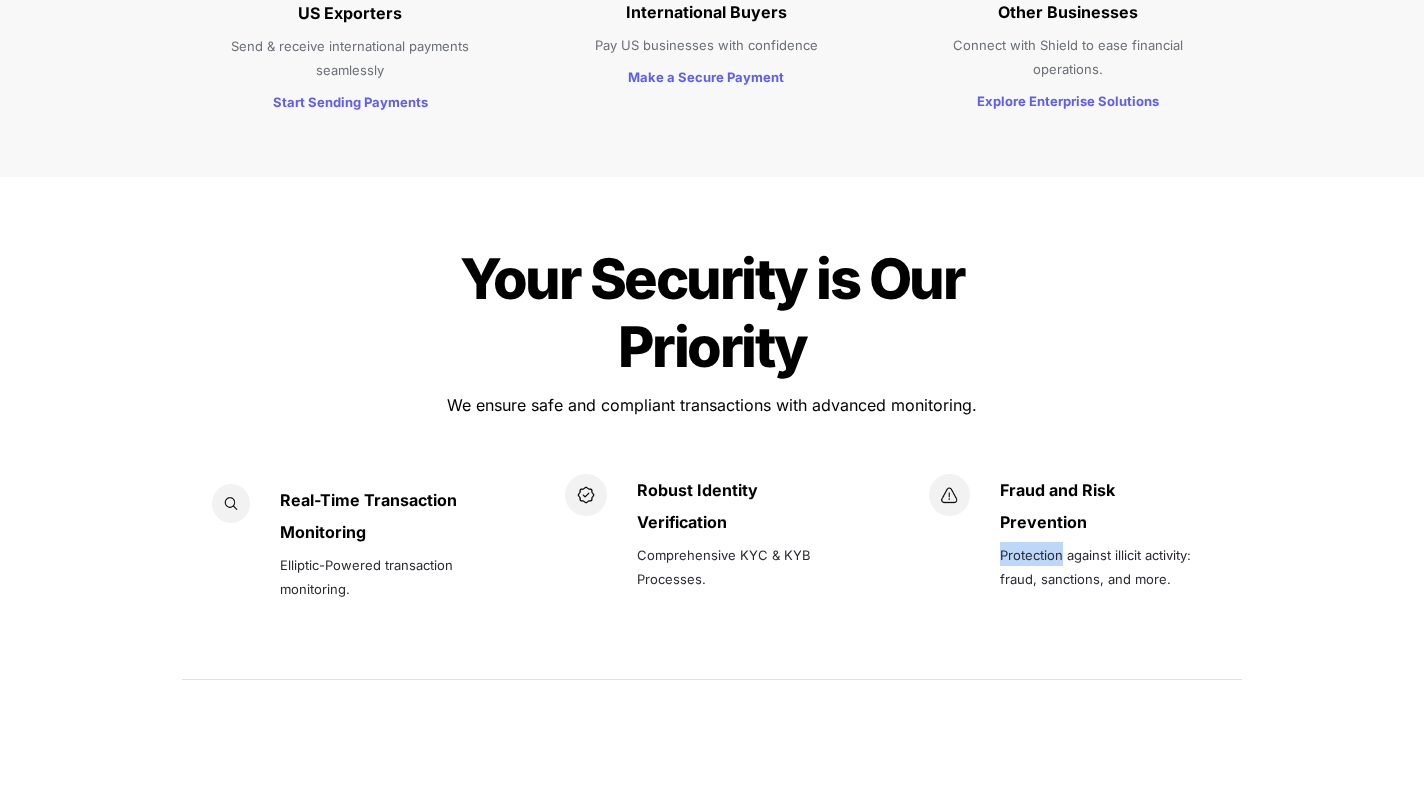 click on "Protection against illicit activity: fraud, sanctions, and more." at bounding box center [1109, 566] 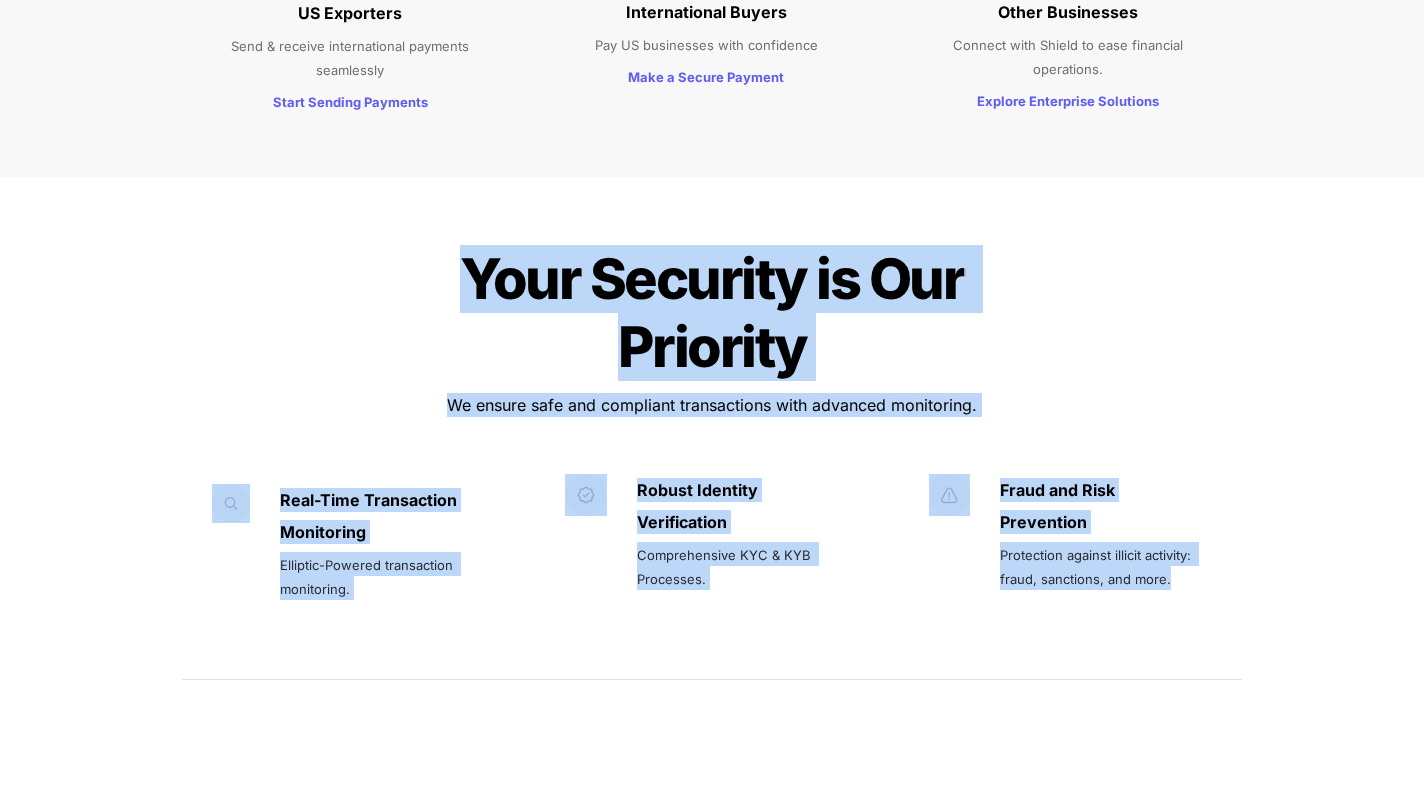 drag, startPoint x: 1048, startPoint y: 497, endPoint x: 761, endPoint y: 271, distance: 365.30124 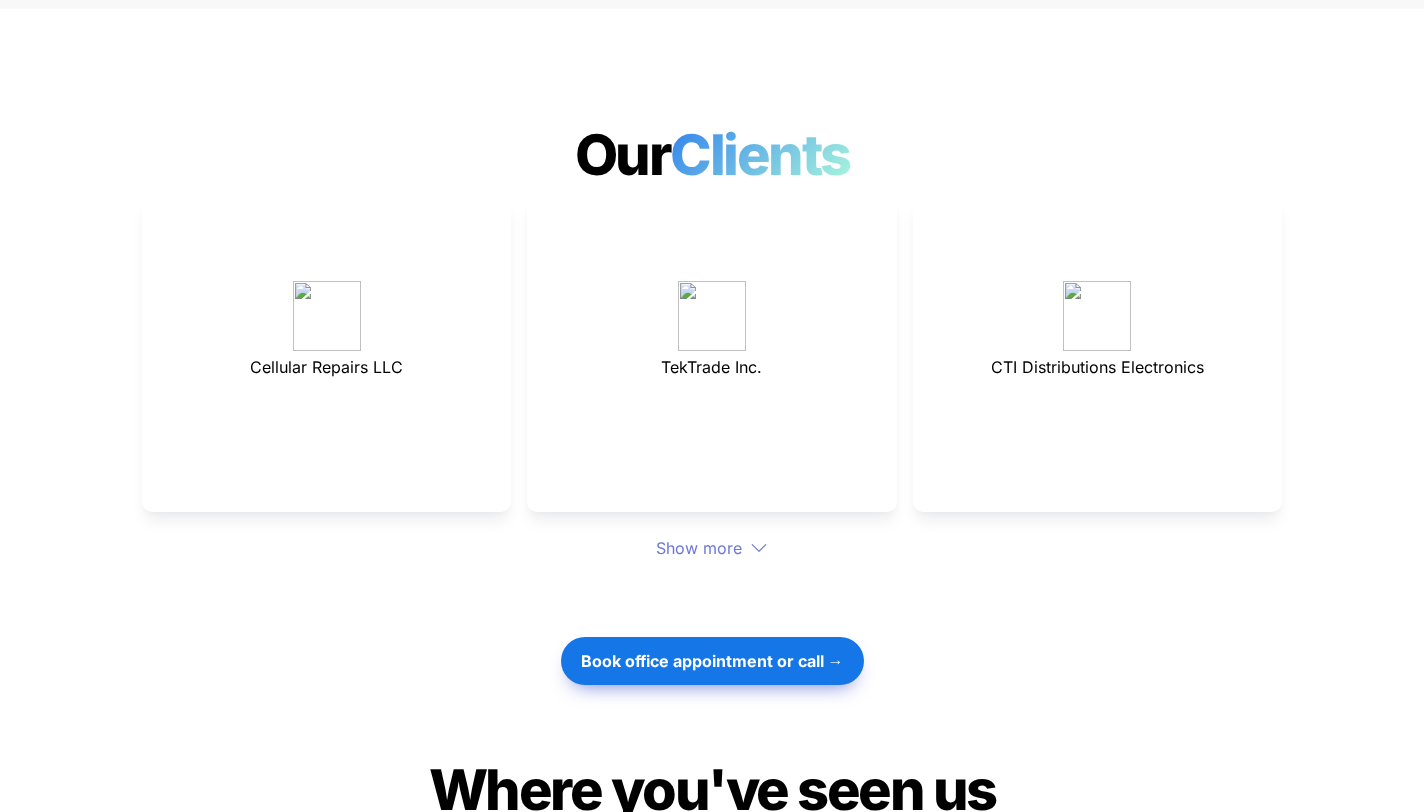 scroll, scrollTop: 4310, scrollLeft: 0, axis: vertical 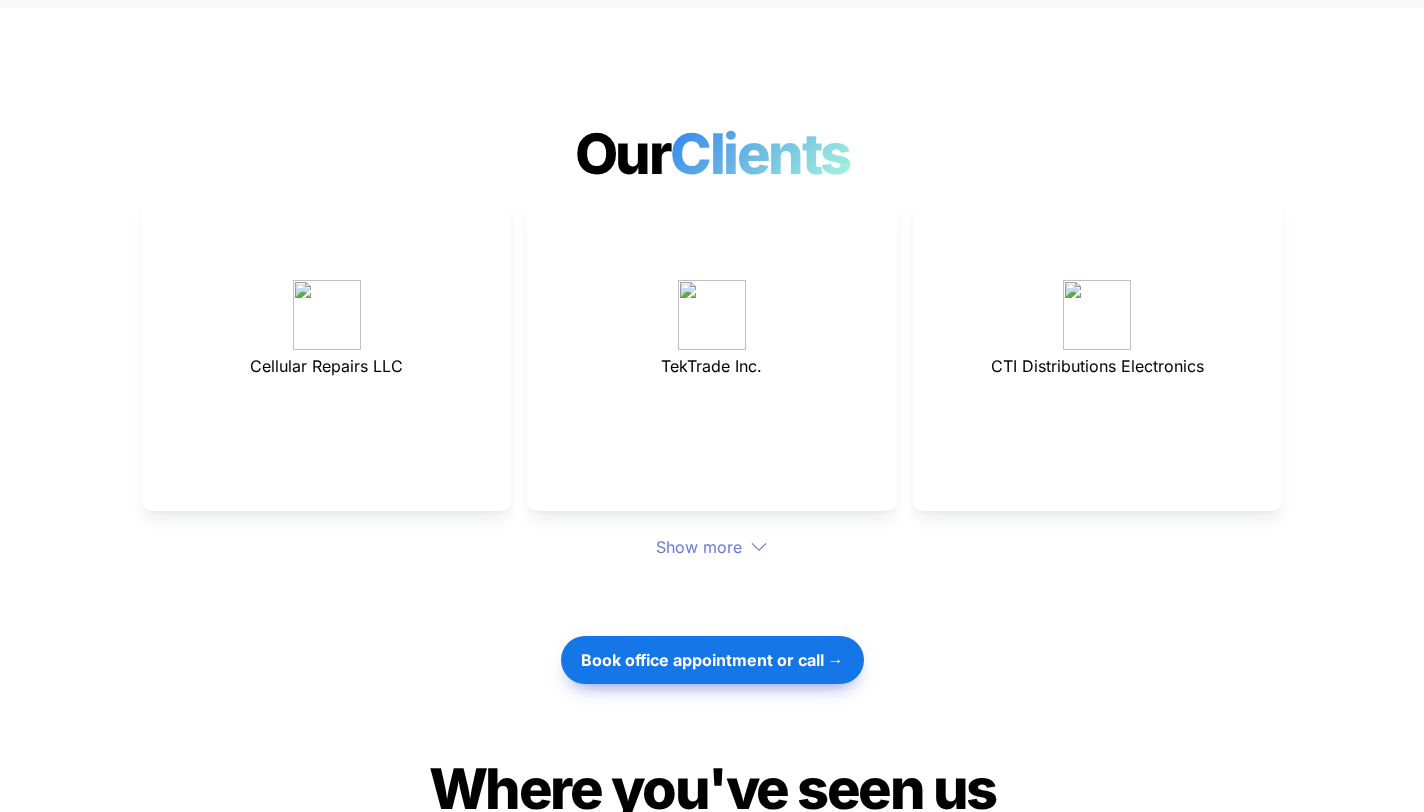 click on "Cellular Repairs LLC TekTrade Inc. CTI Distributions Electronics Show more" at bounding box center [712, 377] 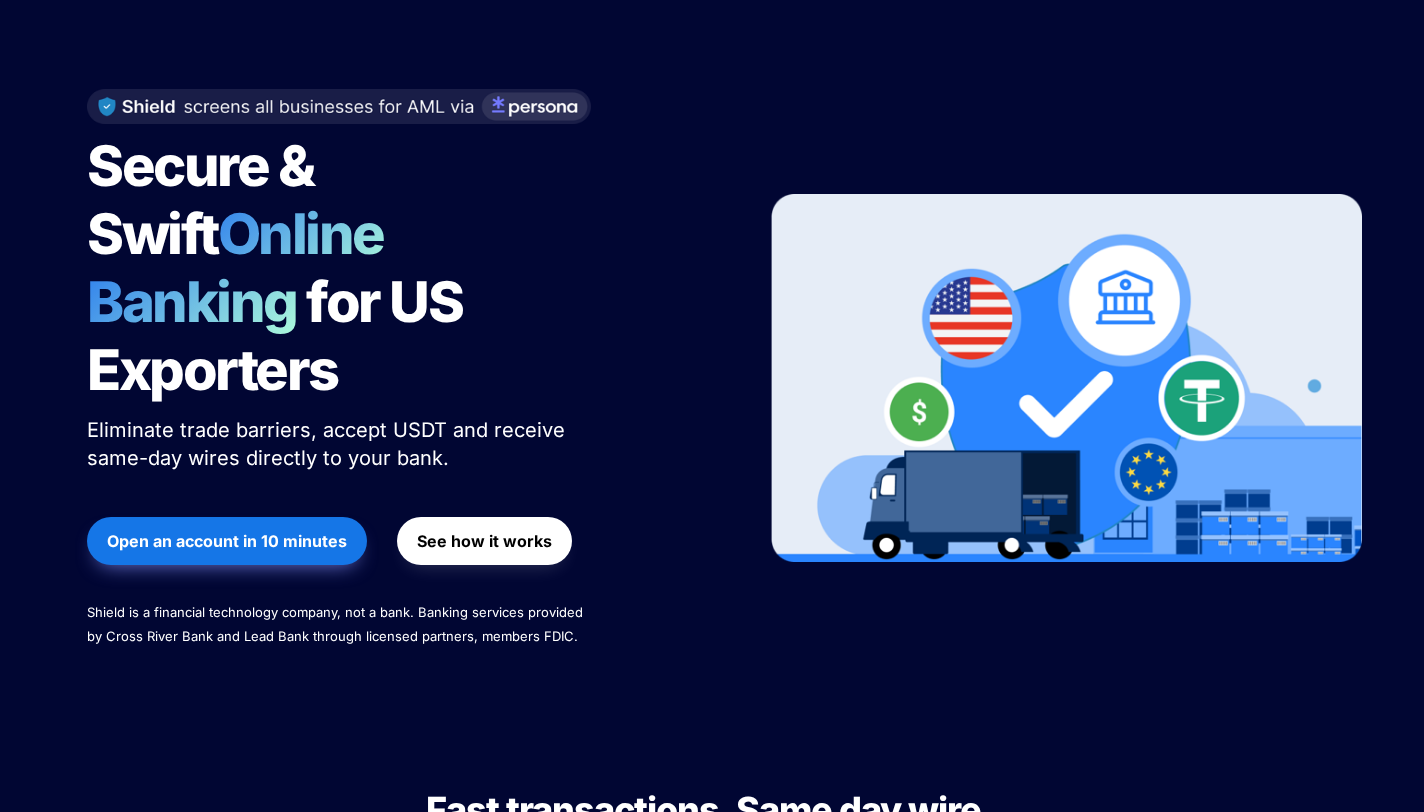 scroll, scrollTop: 0, scrollLeft: 0, axis: both 